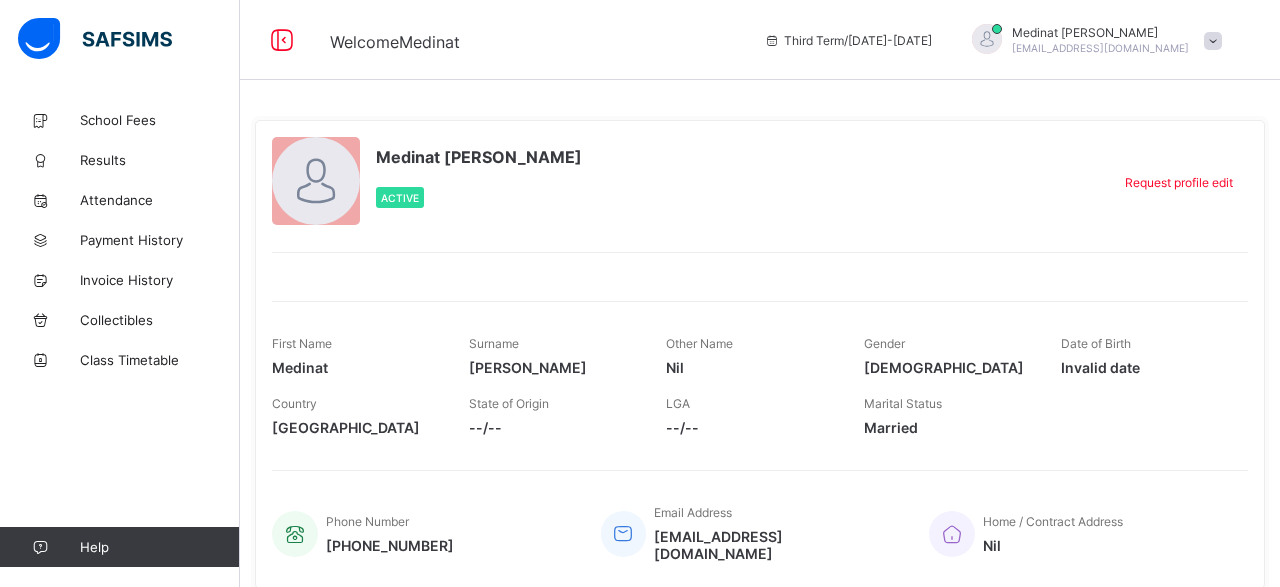 scroll, scrollTop: 0, scrollLeft: 0, axis: both 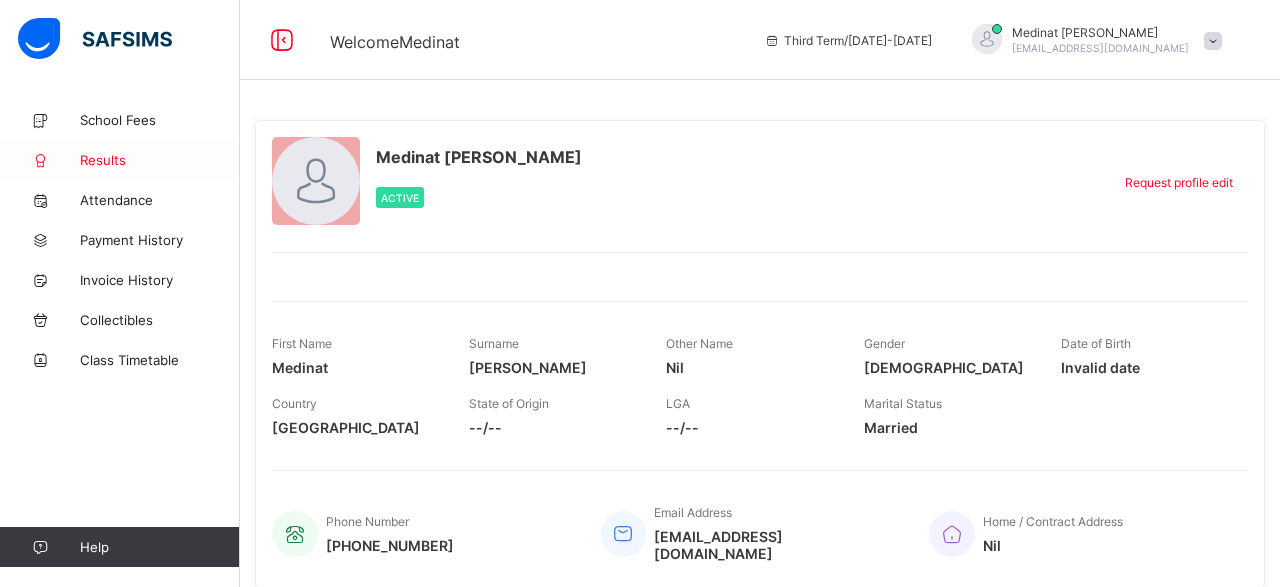 click on "Results" at bounding box center (160, 160) 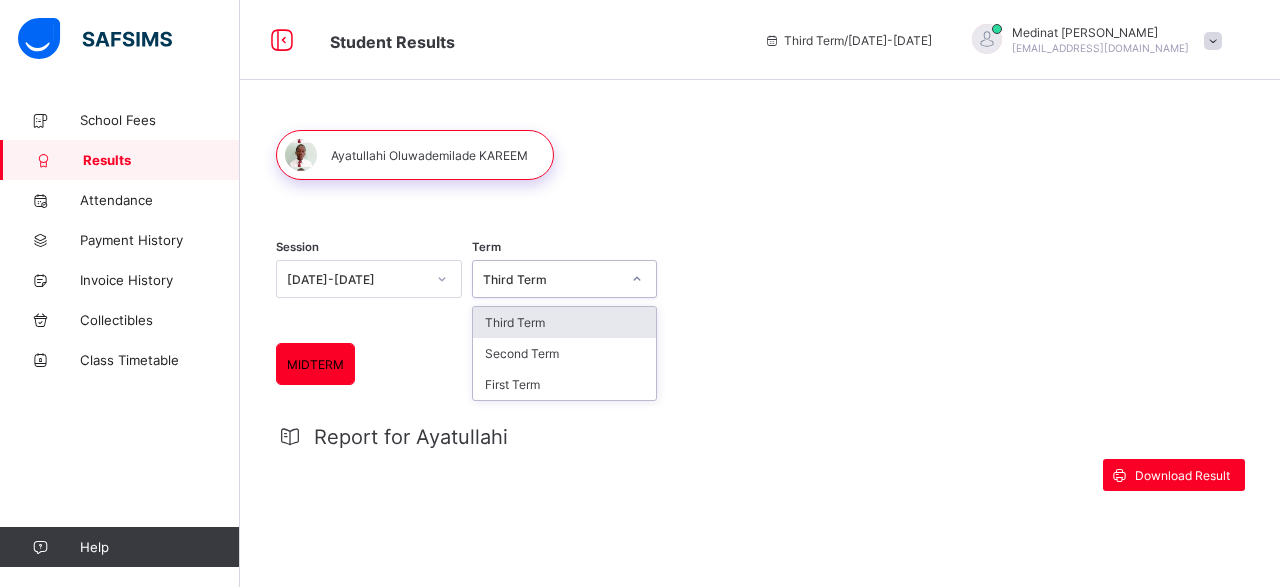 click on "Third Term" at bounding box center (552, 279) 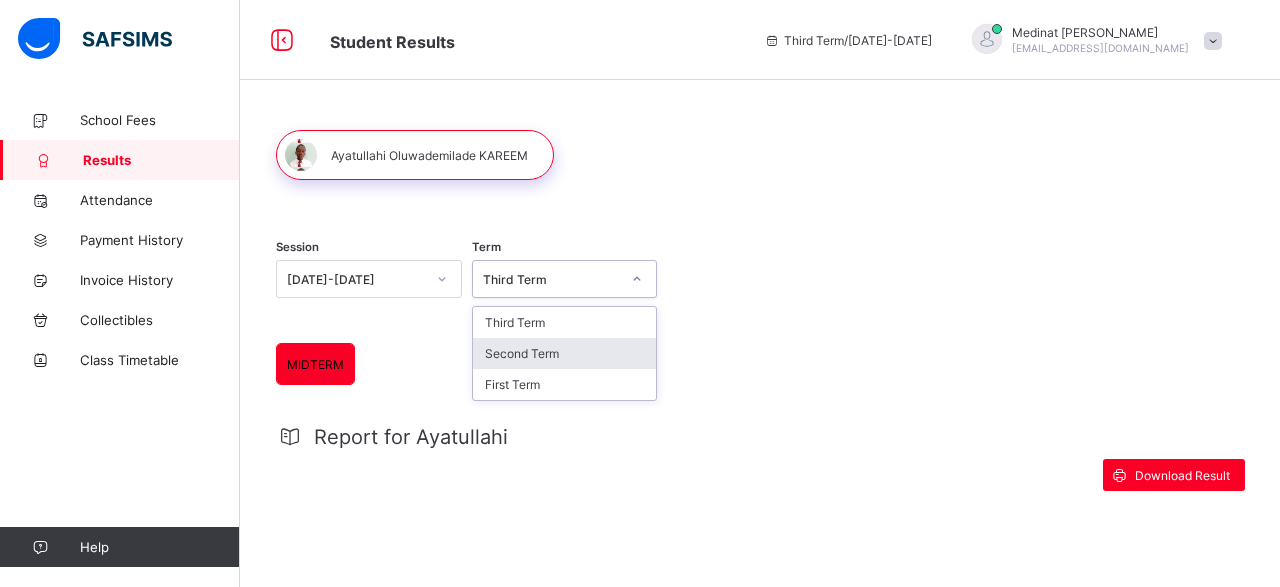 click 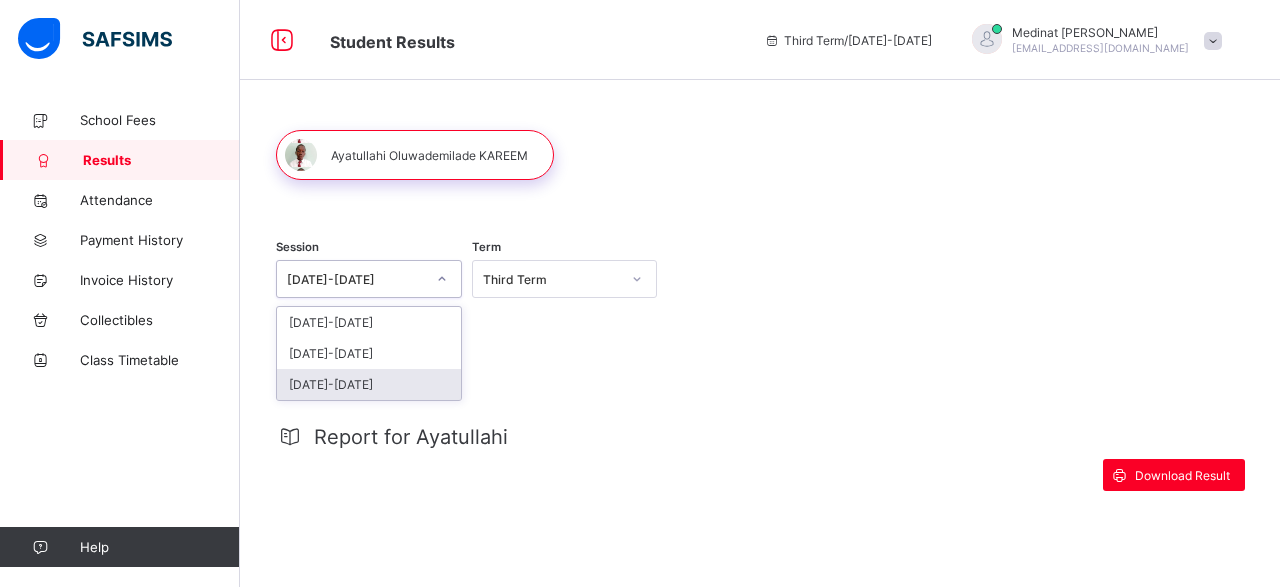 click on "[DATE]-[DATE]" at bounding box center (369, 384) 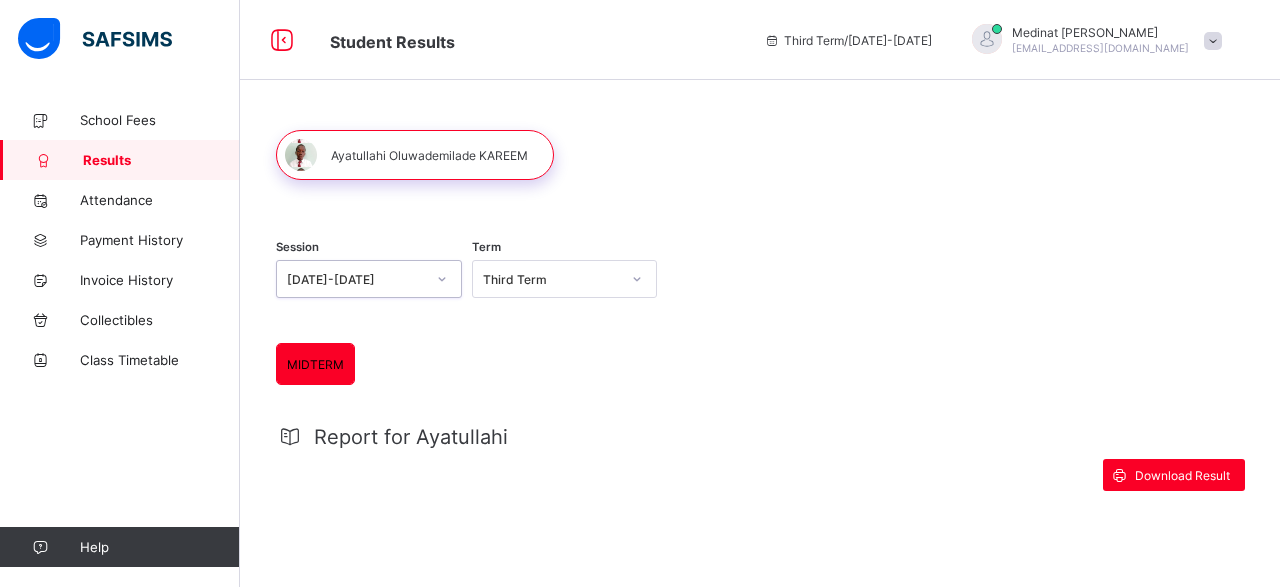 click 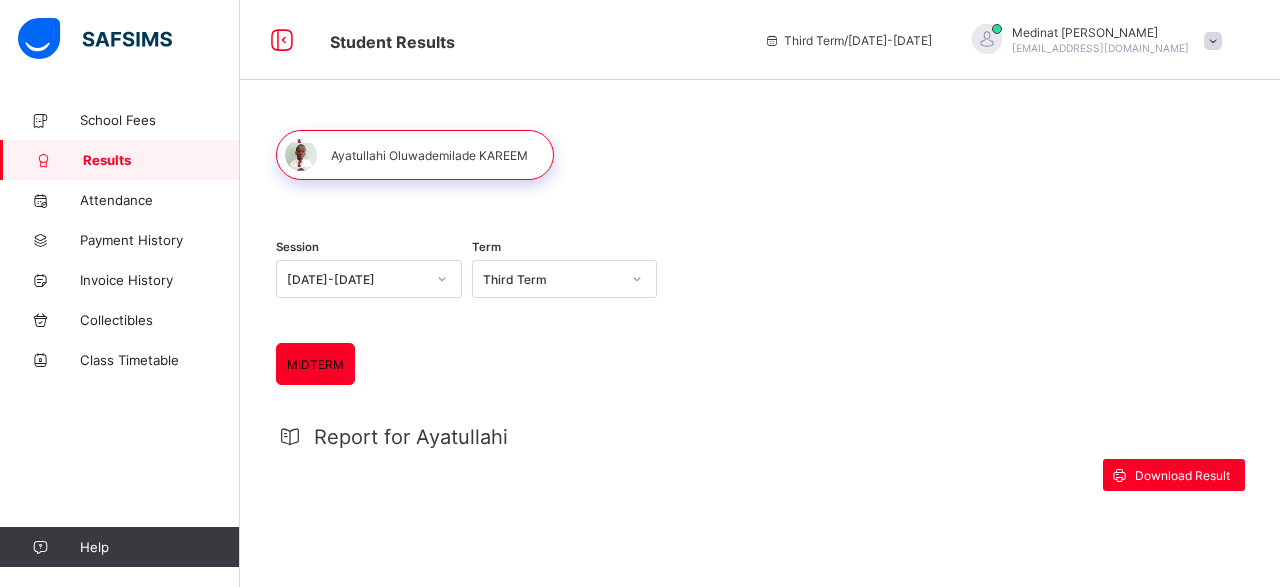 click on "Term Third Term" at bounding box center (565, 281) 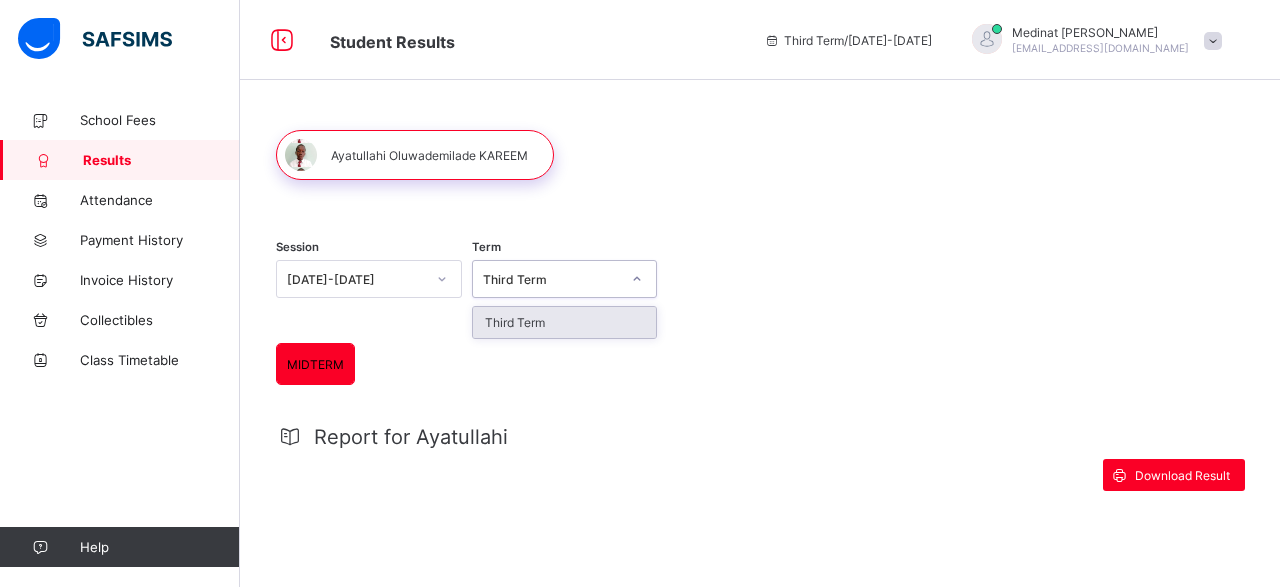 click on "Third Term" at bounding box center (546, 279) 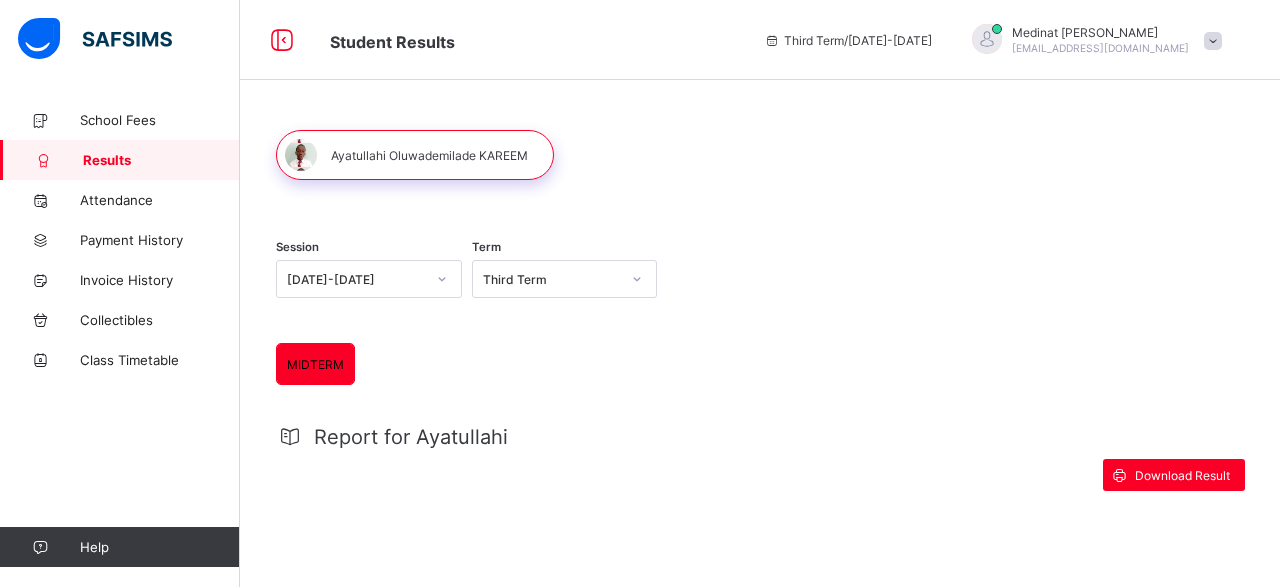 click on "Session [DATE]-[DATE] Term Third Term MIDTERM MIDTERM Report for Ayatullahi Download Result" at bounding box center [760, 365] 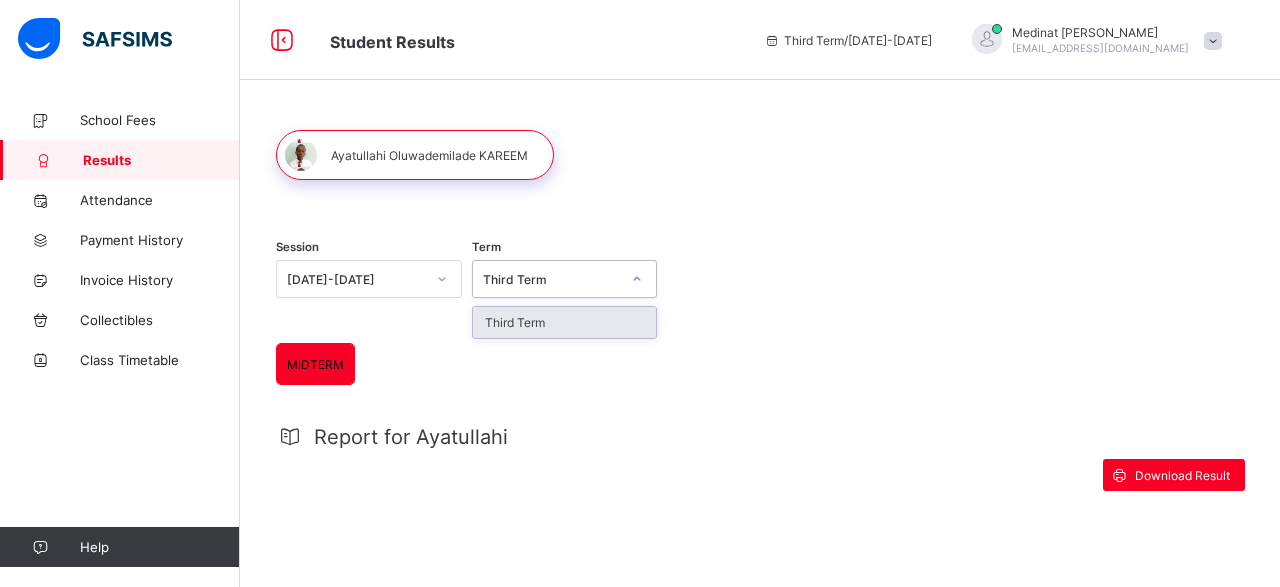 click on "Third Term" at bounding box center [552, 279] 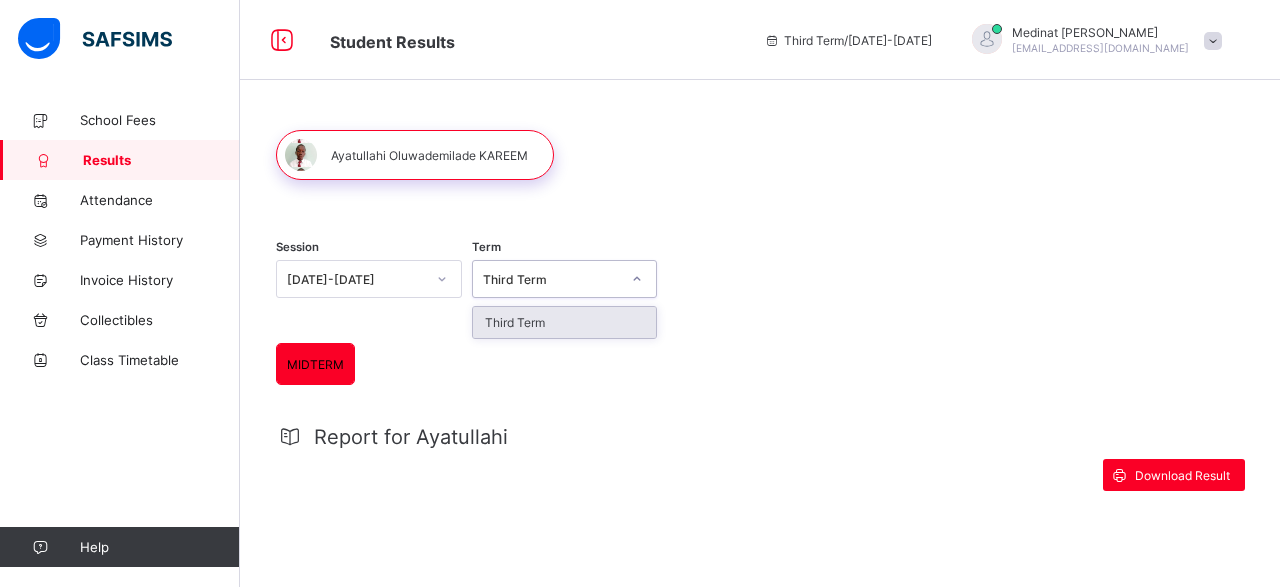 click on "Third Term" at bounding box center (565, 322) 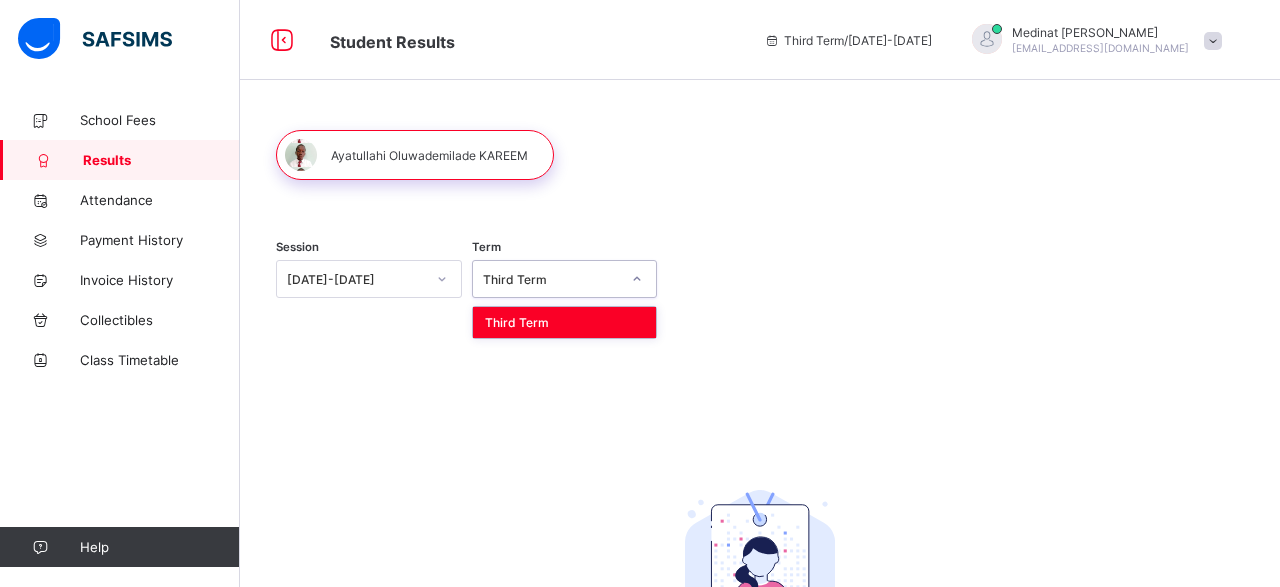 click on "Third Term" at bounding box center (546, 279) 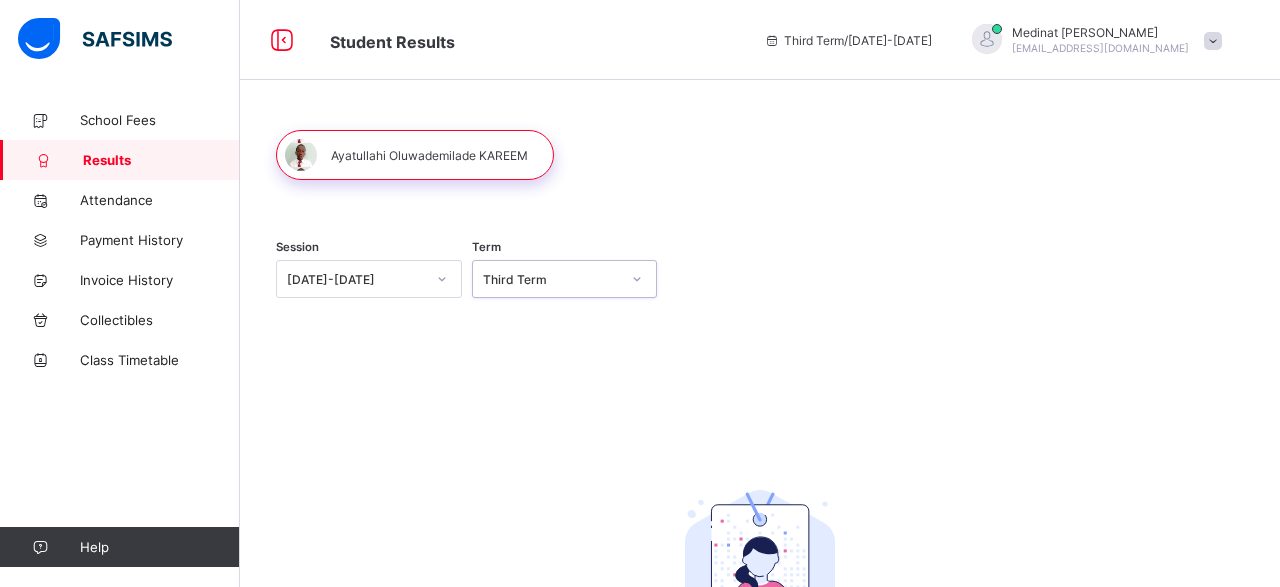 click on "Third Term" at bounding box center (546, 279) 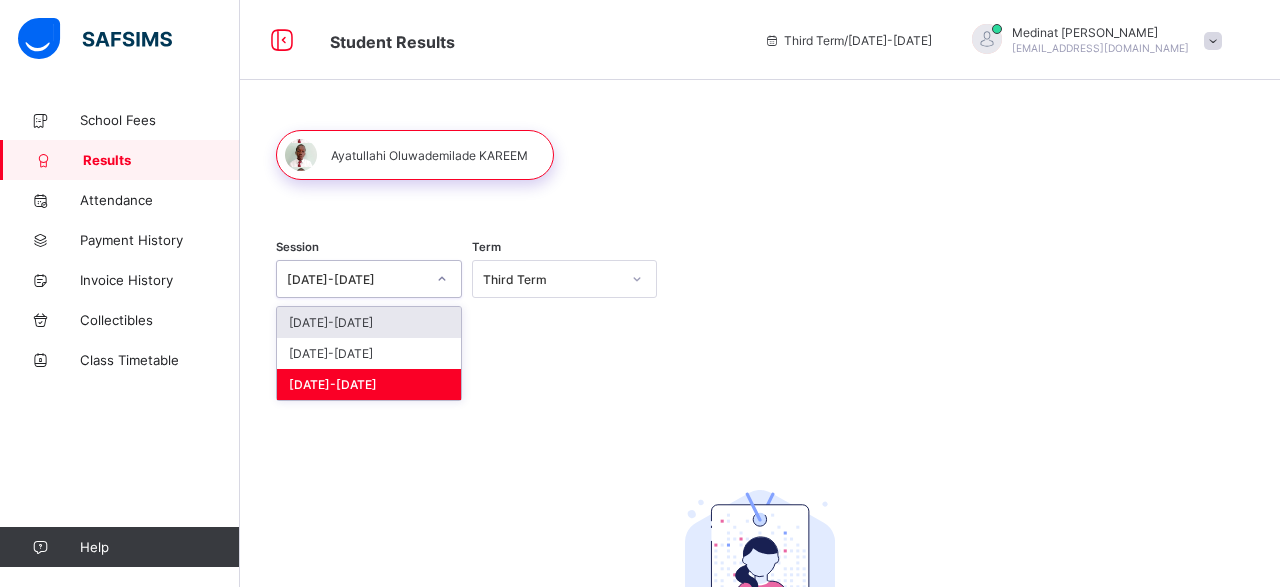 click on "[DATE]-[DATE]" at bounding box center (356, 279) 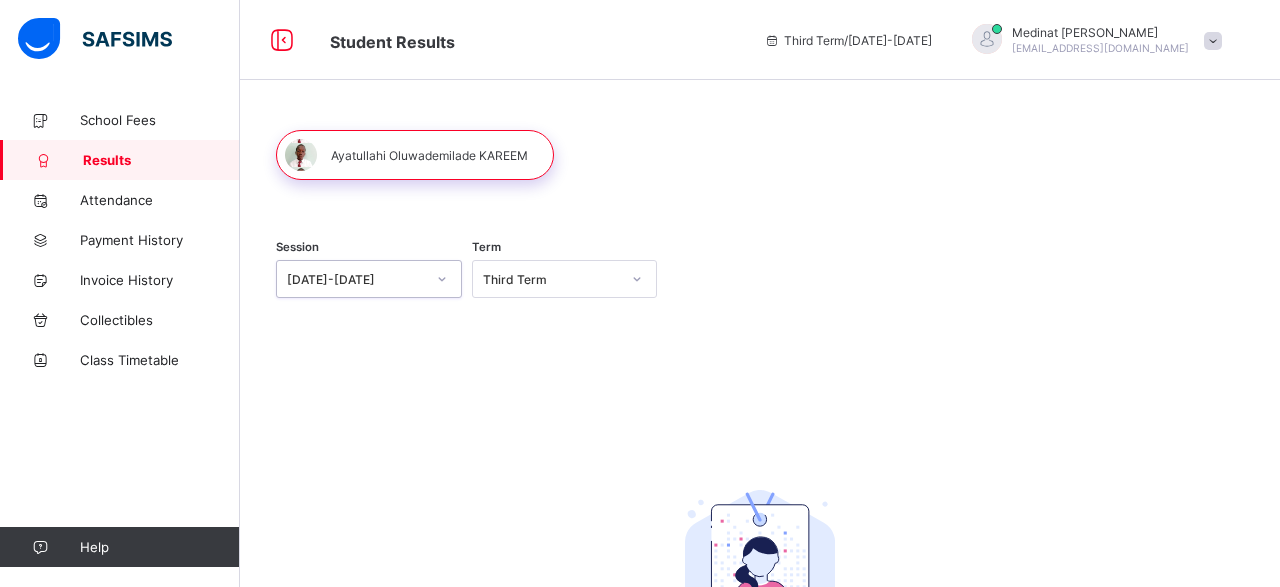click on "[DATE]-[DATE]" at bounding box center (356, 279) 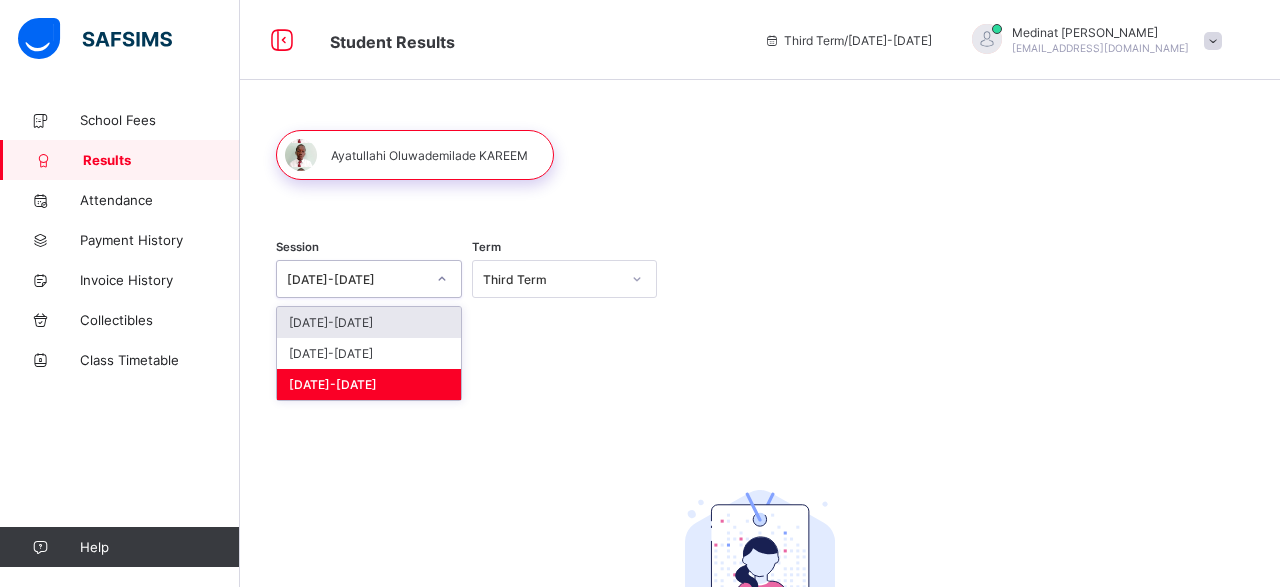 click on "[DATE]-[DATE]" at bounding box center (356, 279) 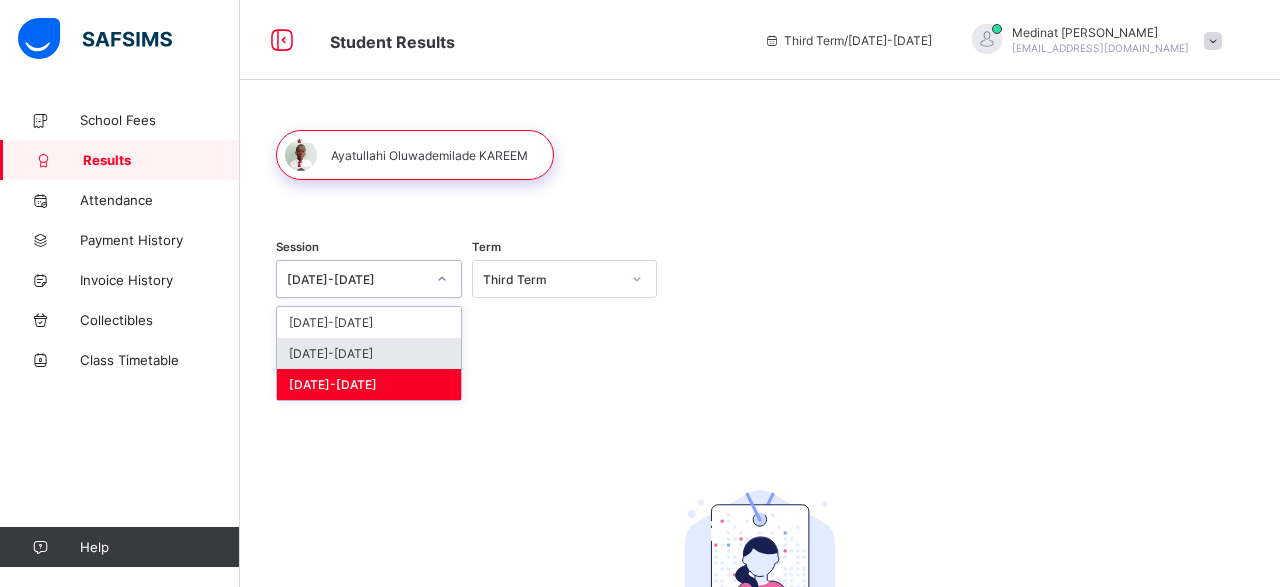 click on "[DATE]-[DATE]" at bounding box center (369, 353) 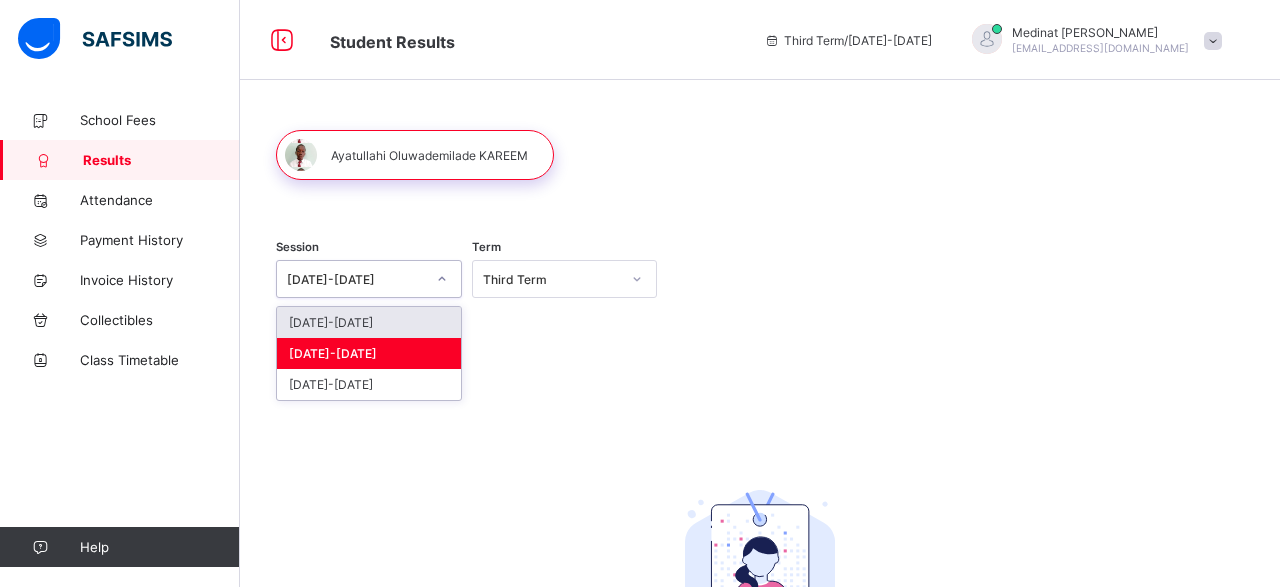 click on "[DATE]-[DATE]" at bounding box center [356, 279] 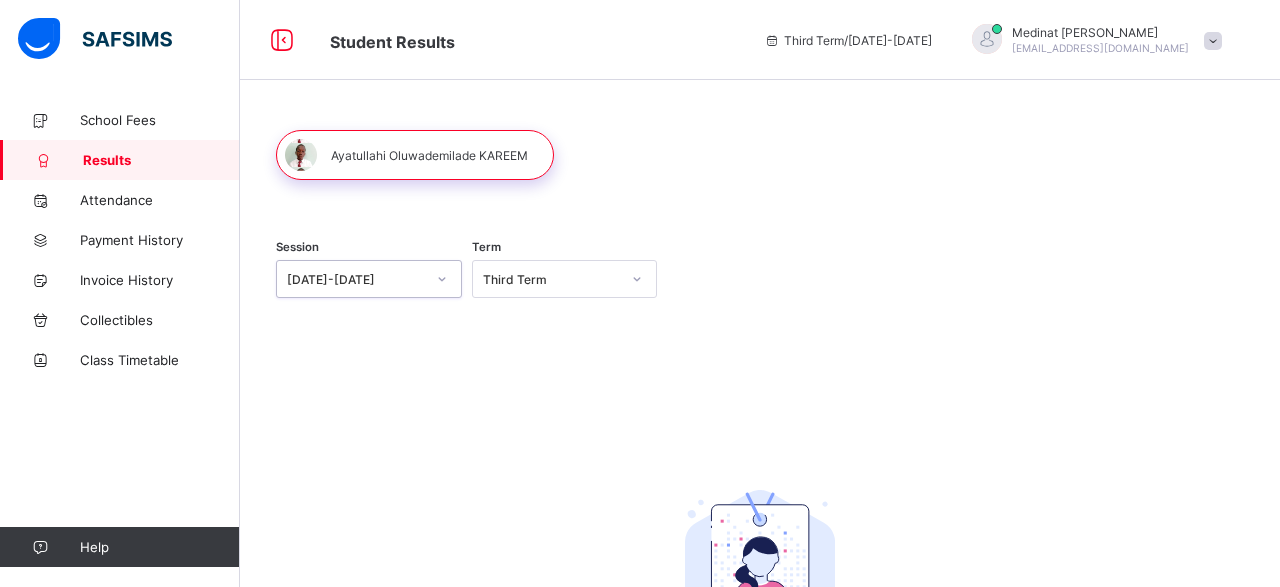 click on "[DATE]-[DATE]" at bounding box center (356, 279) 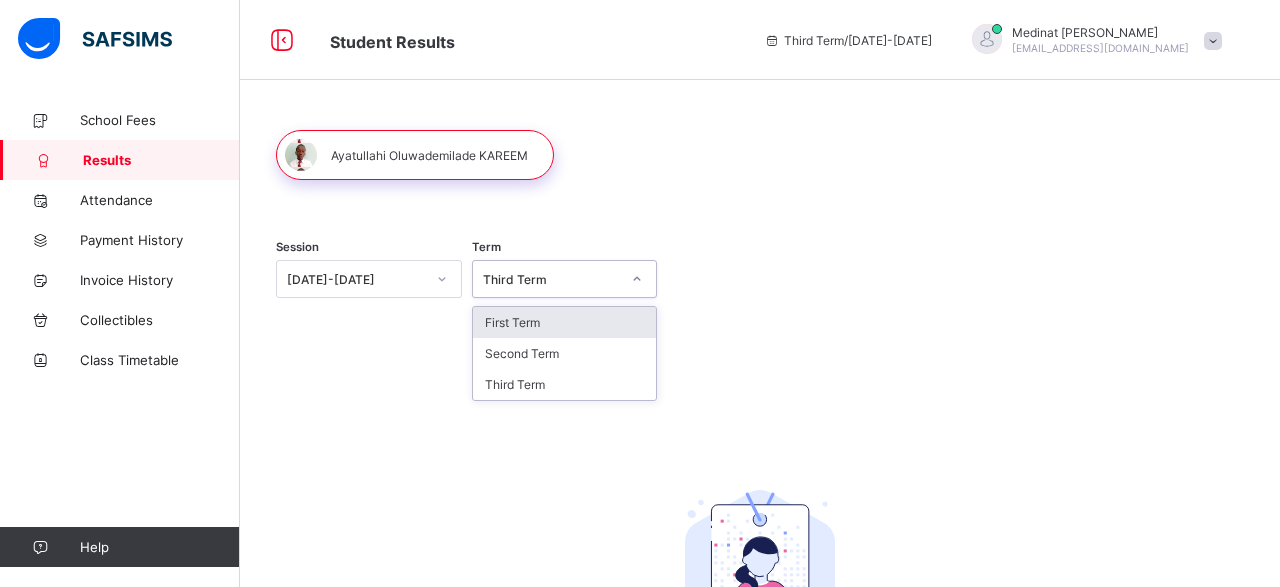 click on "Third Term" at bounding box center (546, 279) 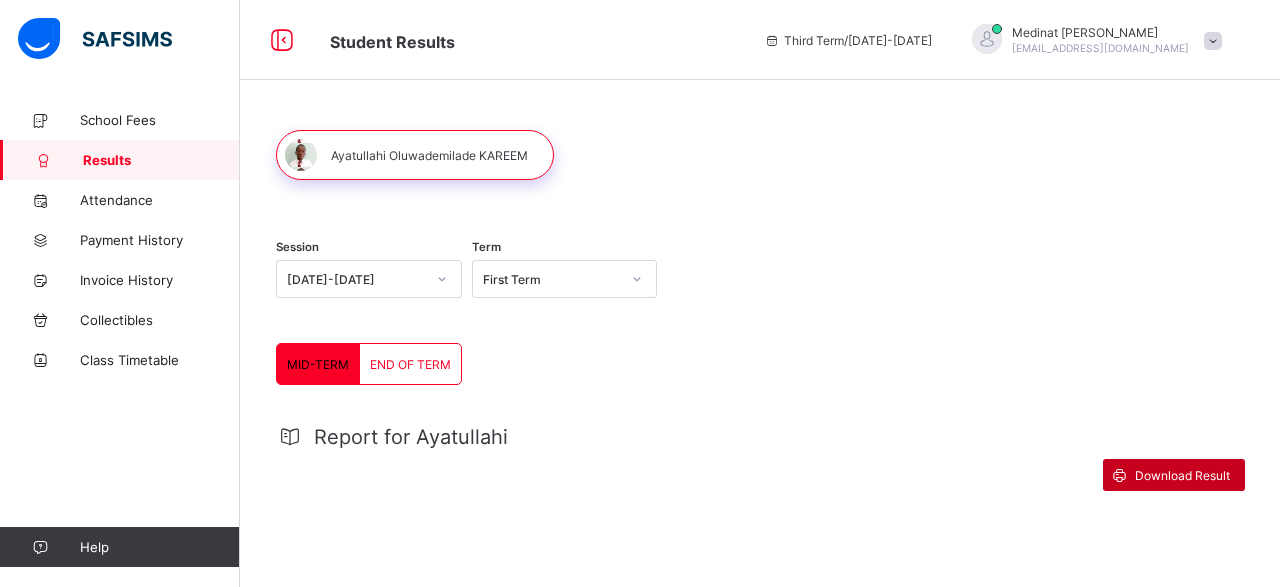 click on "Download Result" at bounding box center (1182, 475) 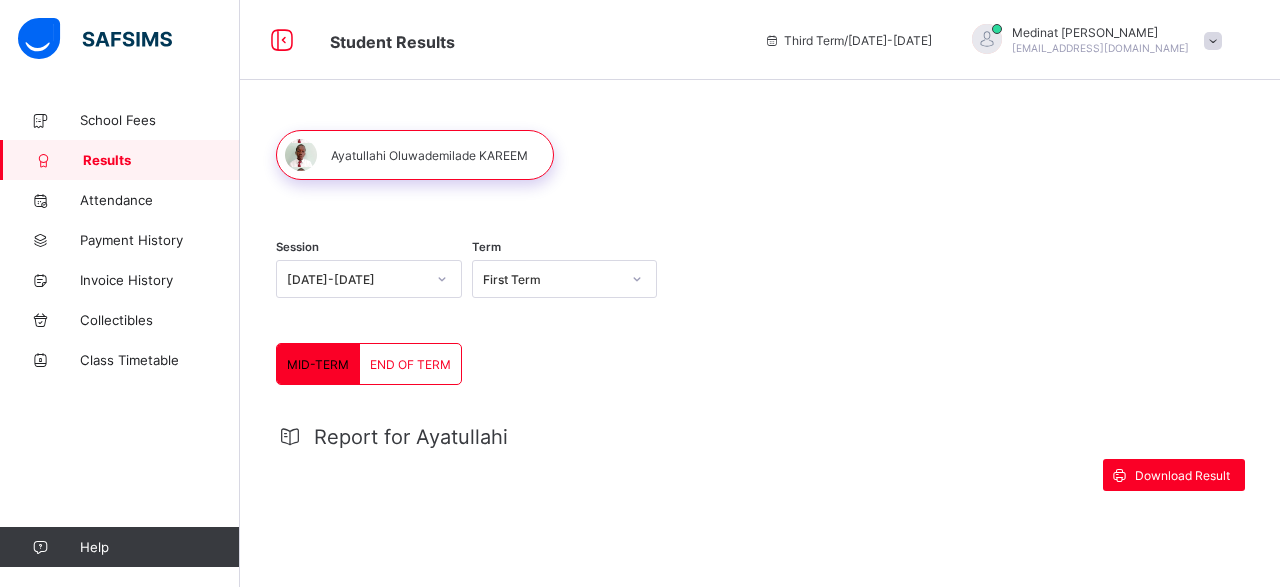 click on "END OF TERM" at bounding box center [410, 364] 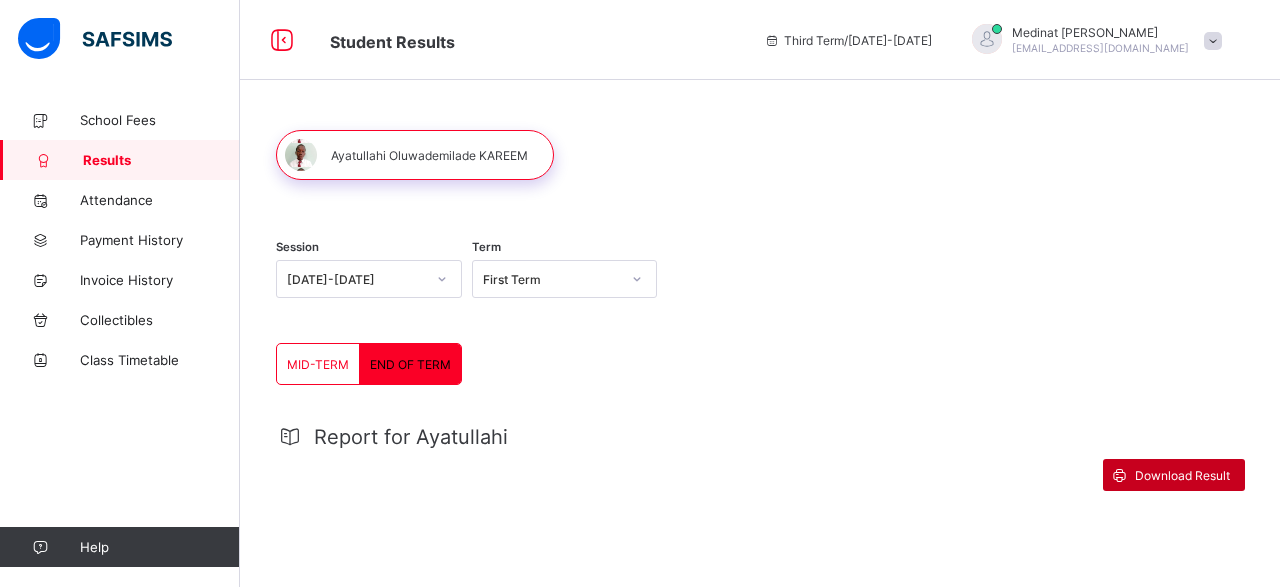 click on "Download Result" at bounding box center [1182, 475] 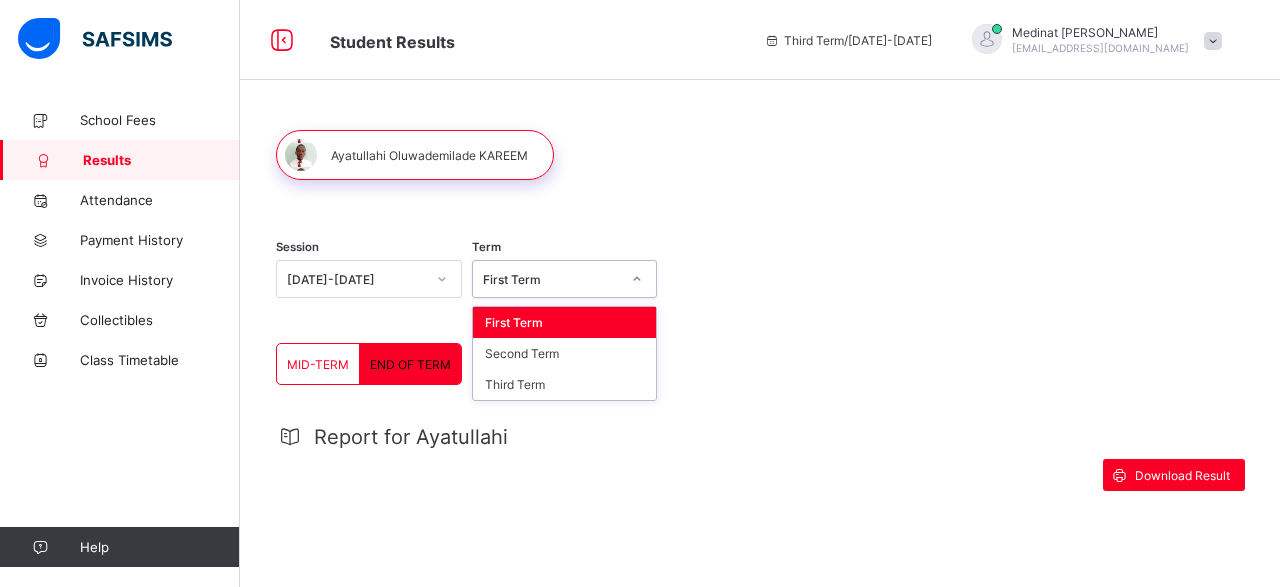 click on "First Term" at bounding box center [552, 279] 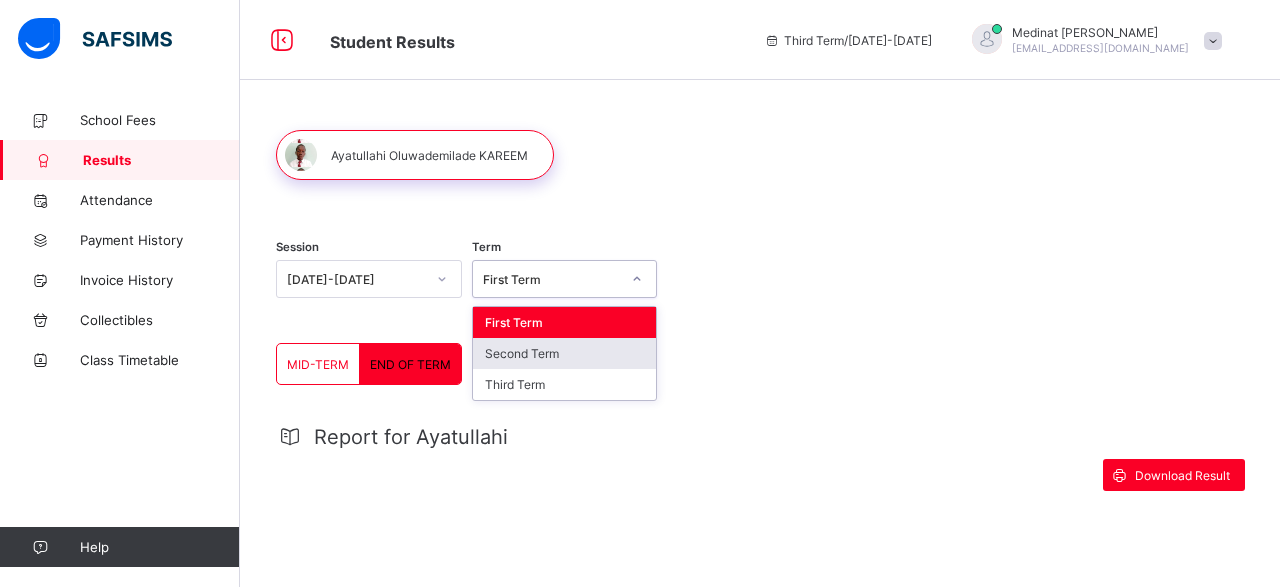 click on "Second Term" at bounding box center (565, 353) 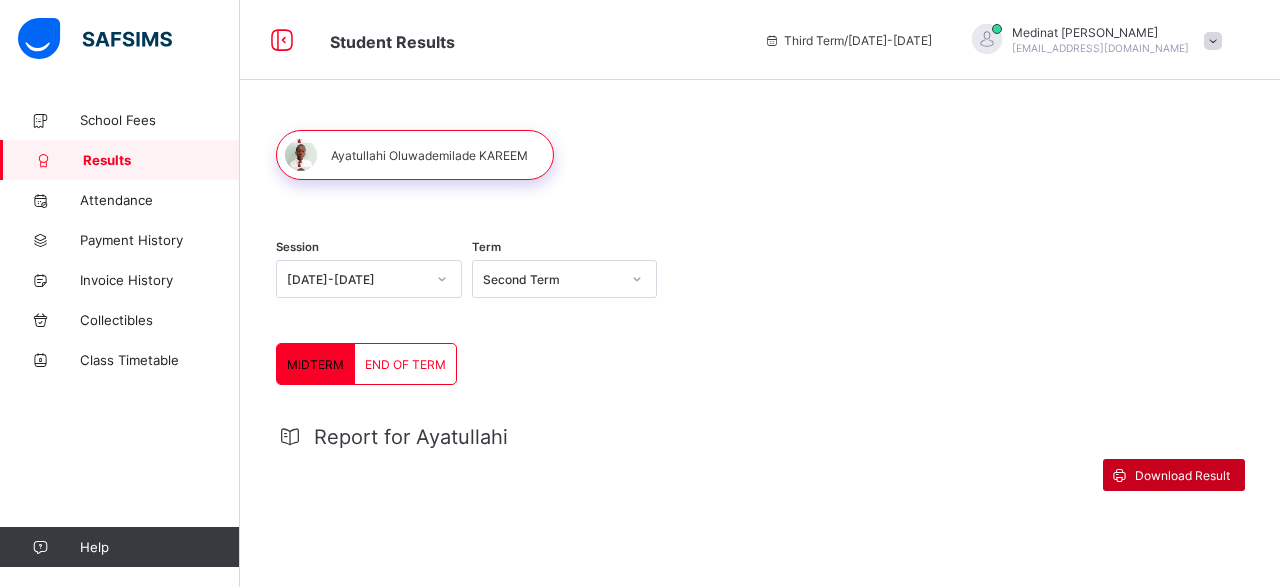 click on "Download Result" at bounding box center [1182, 475] 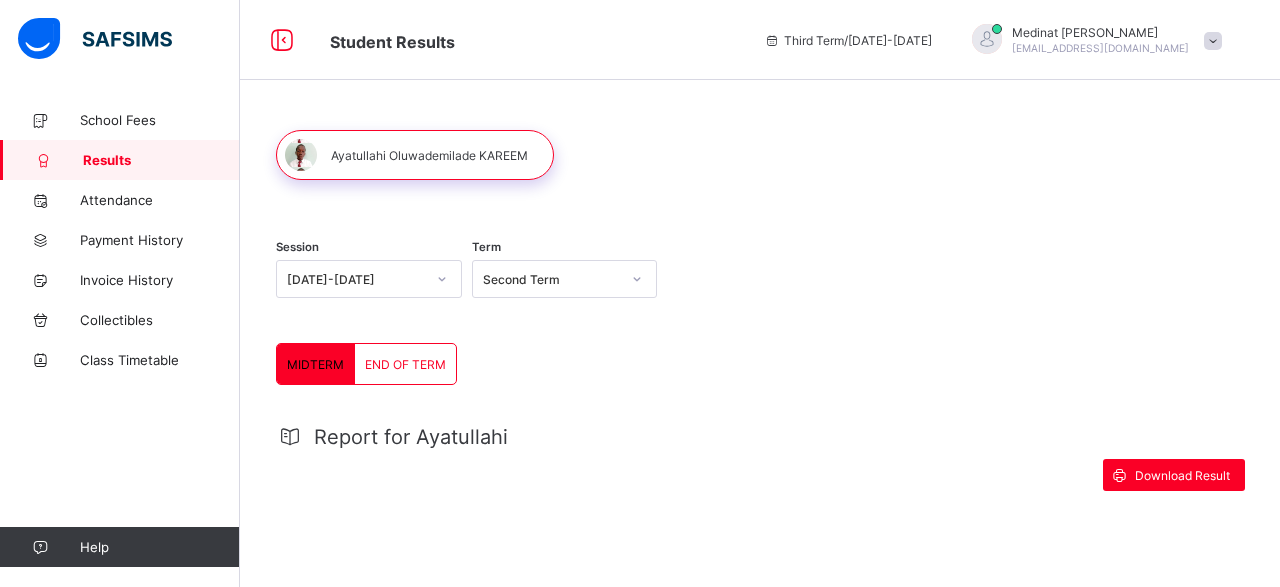 click on "END OF TERM" at bounding box center [405, 364] 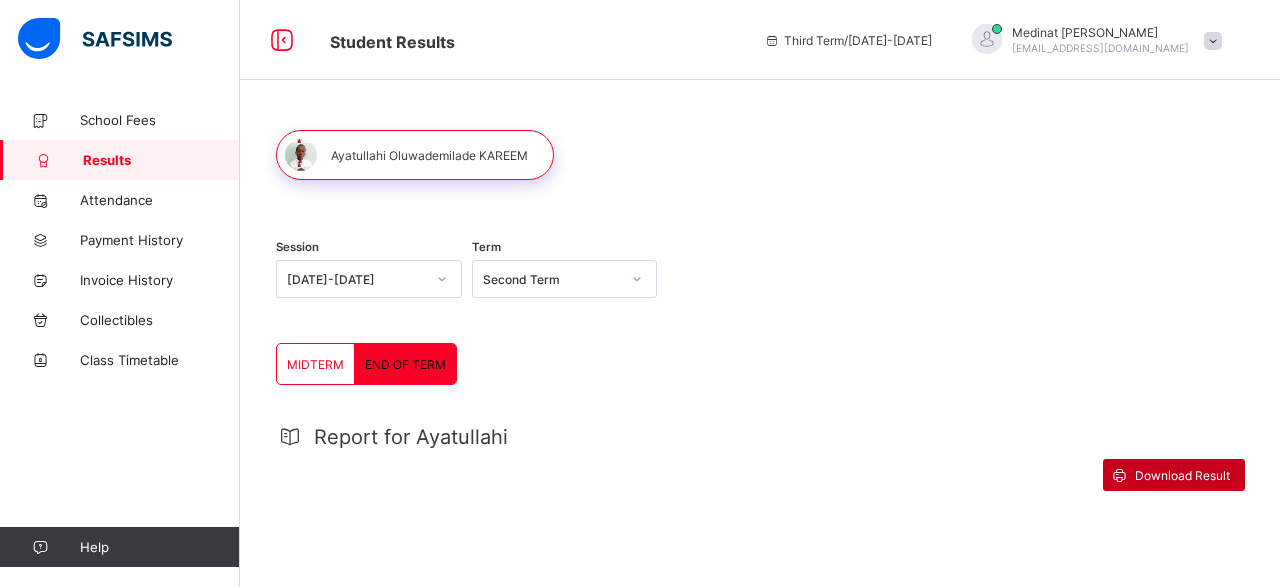 click on "Download Result" at bounding box center [1182, 475] 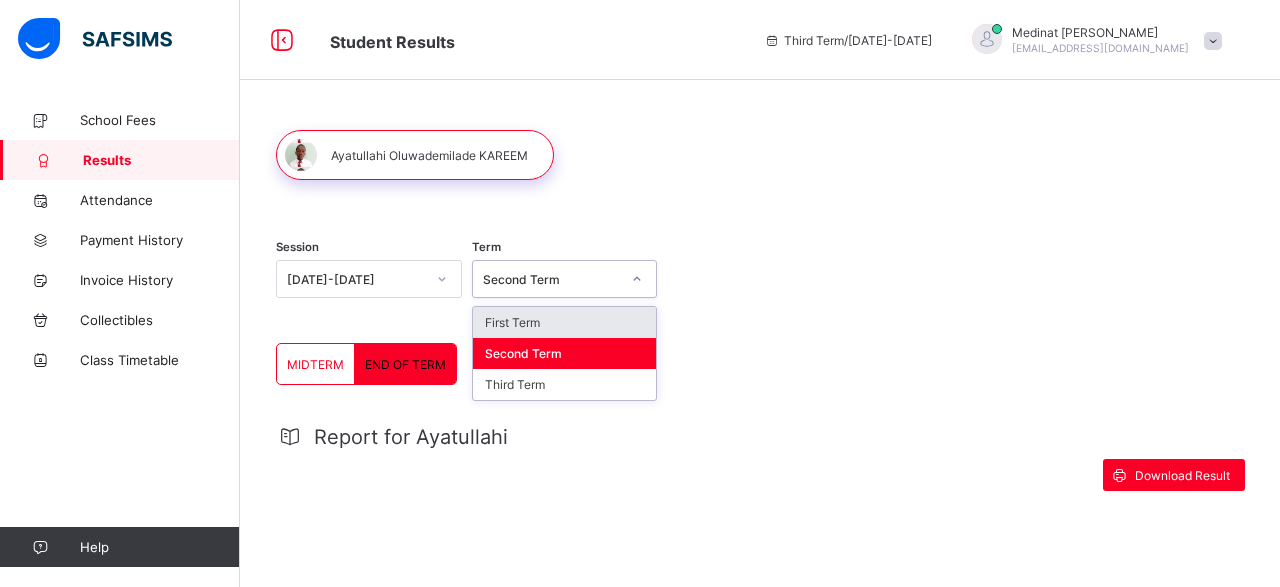 click on "Second Term" at bounding box center (552, 279) 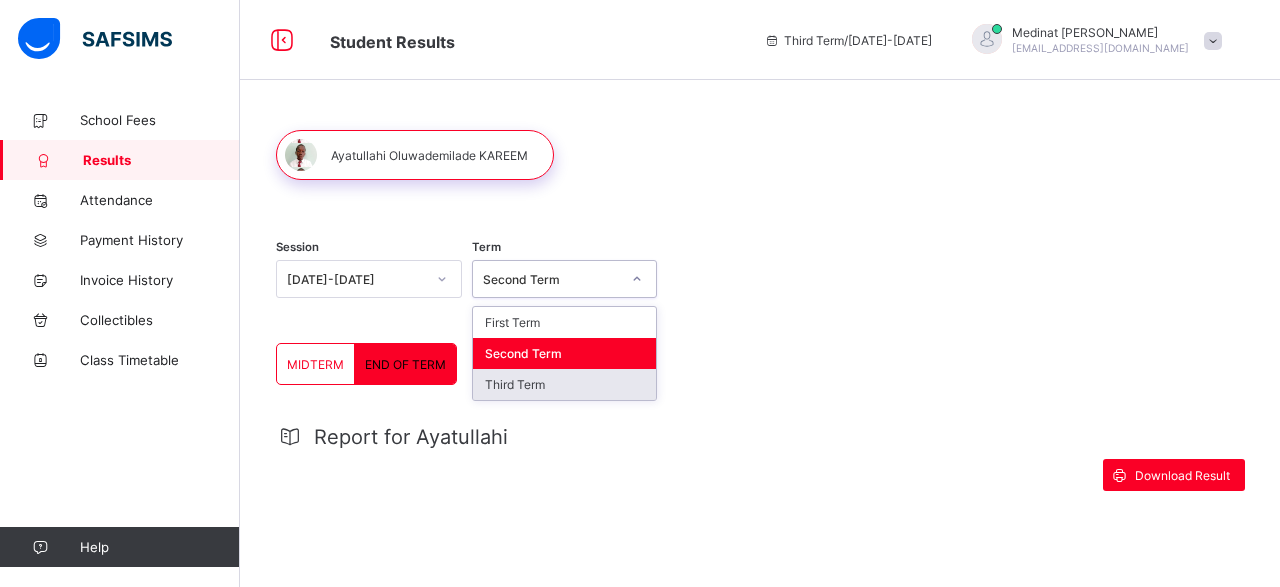 click on "Third Term" at bounding box center (565, 384) 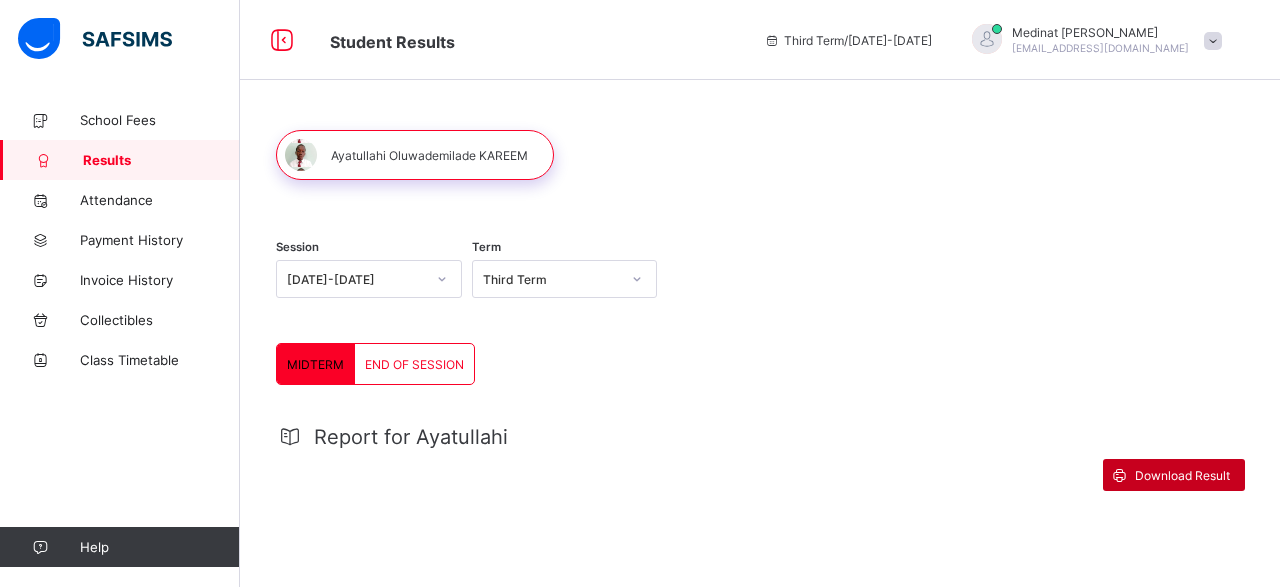click on "Download Result" at bounding box center (1182, 475) 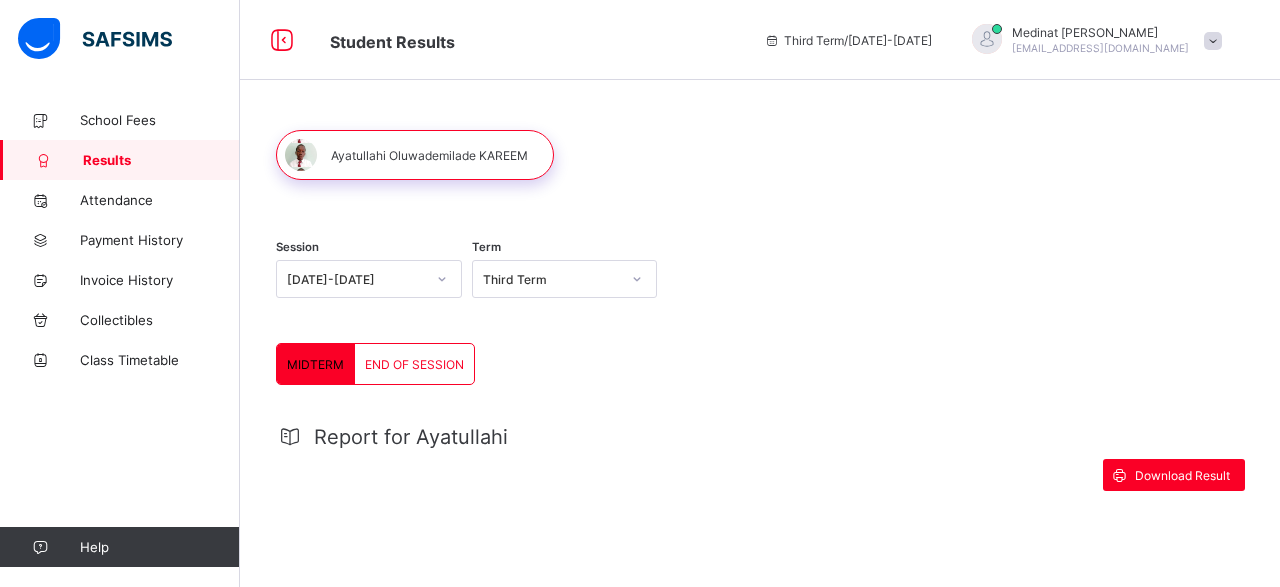 click on "END OF SESSION" at bounding box center (414, 364) 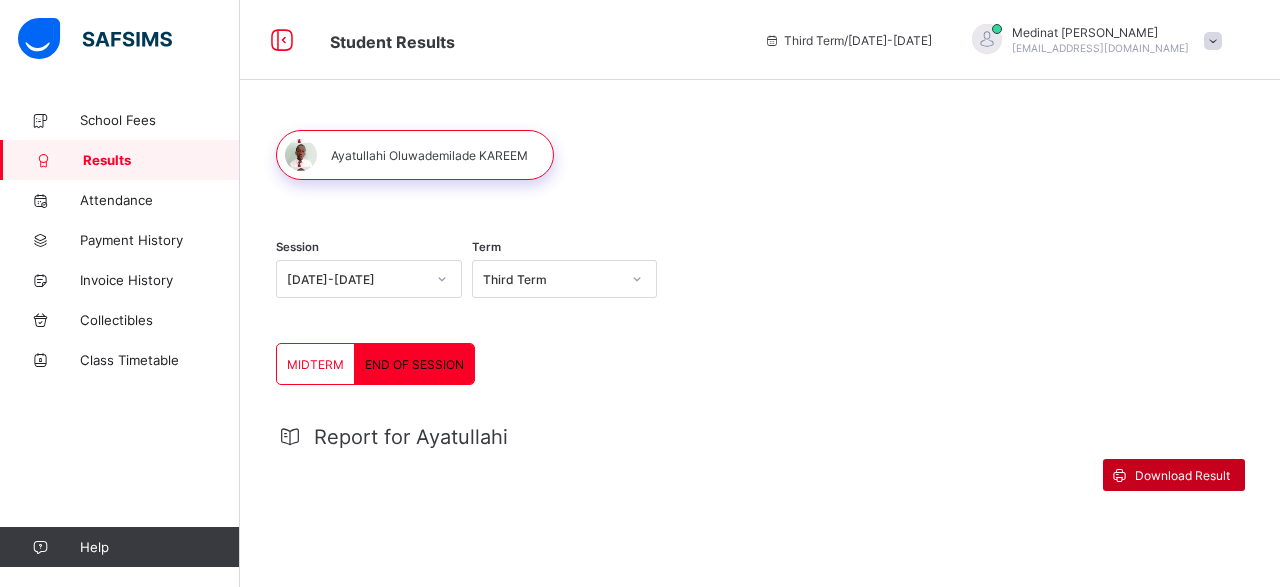 click on "Download Result" at bounding box center [1182, 475] 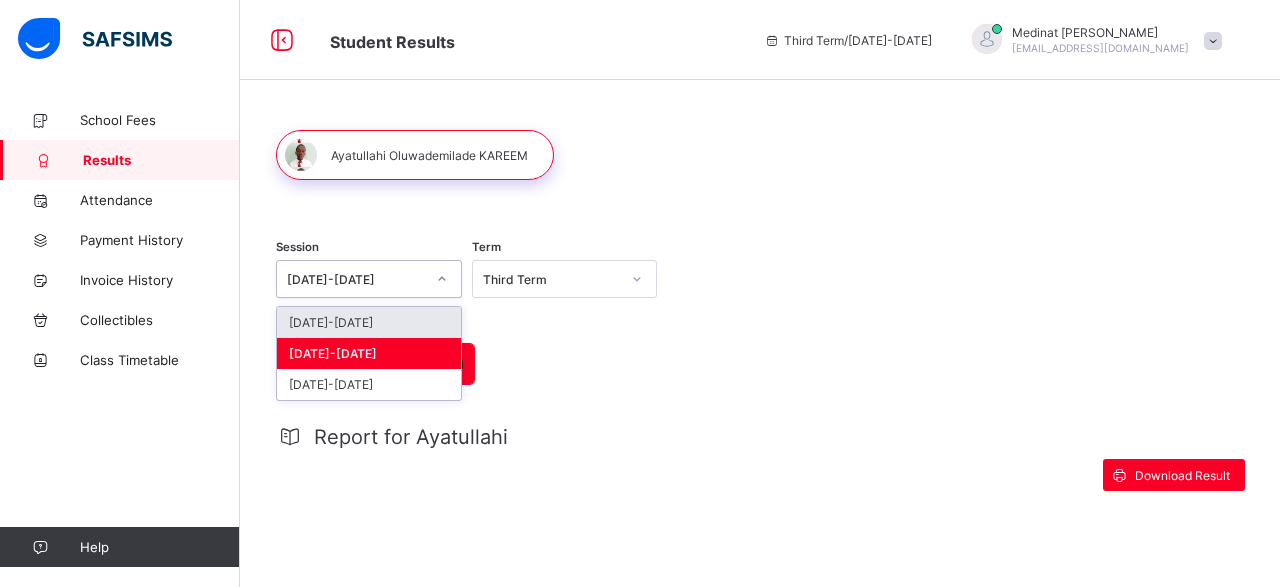 click 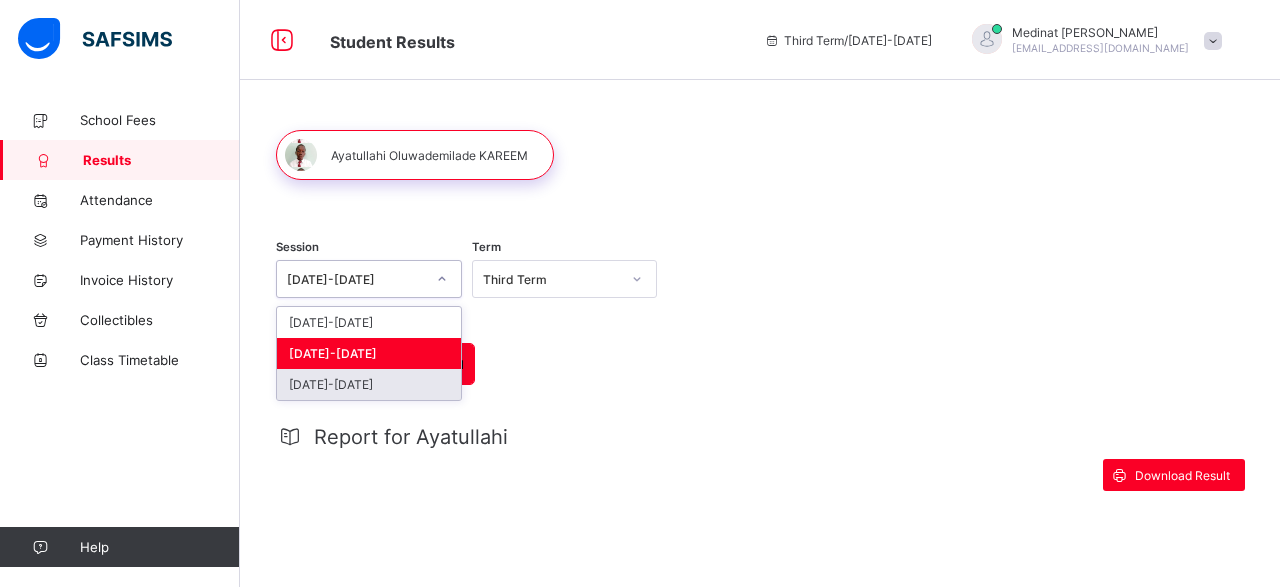 click on "[DATE]-[DATE]" at bounding box center (369, 384) 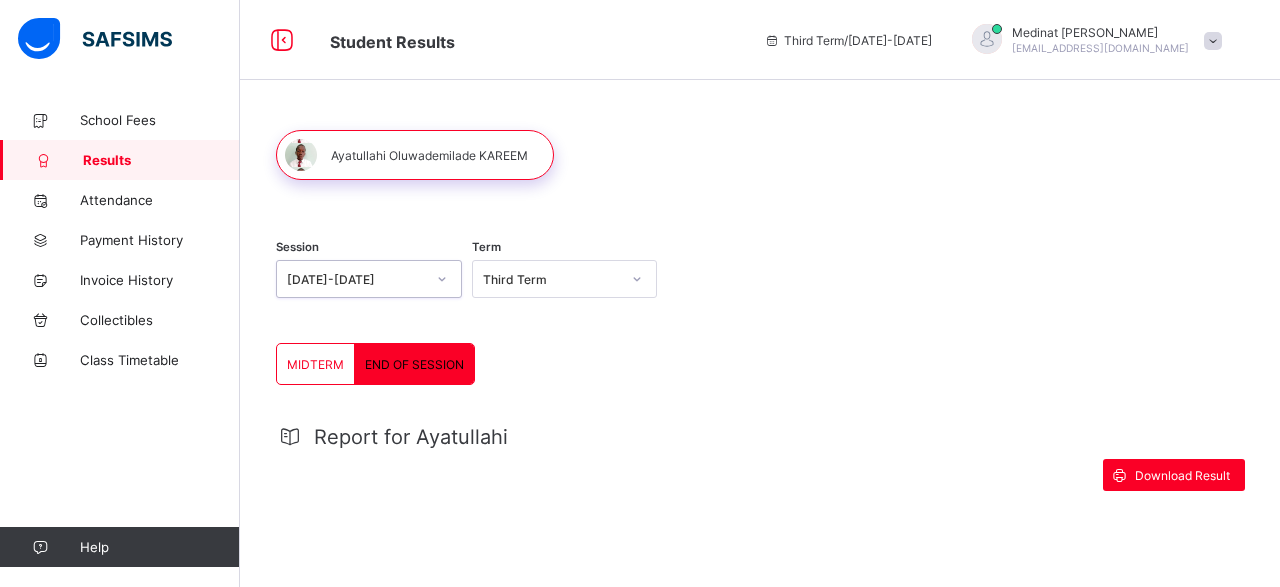 click 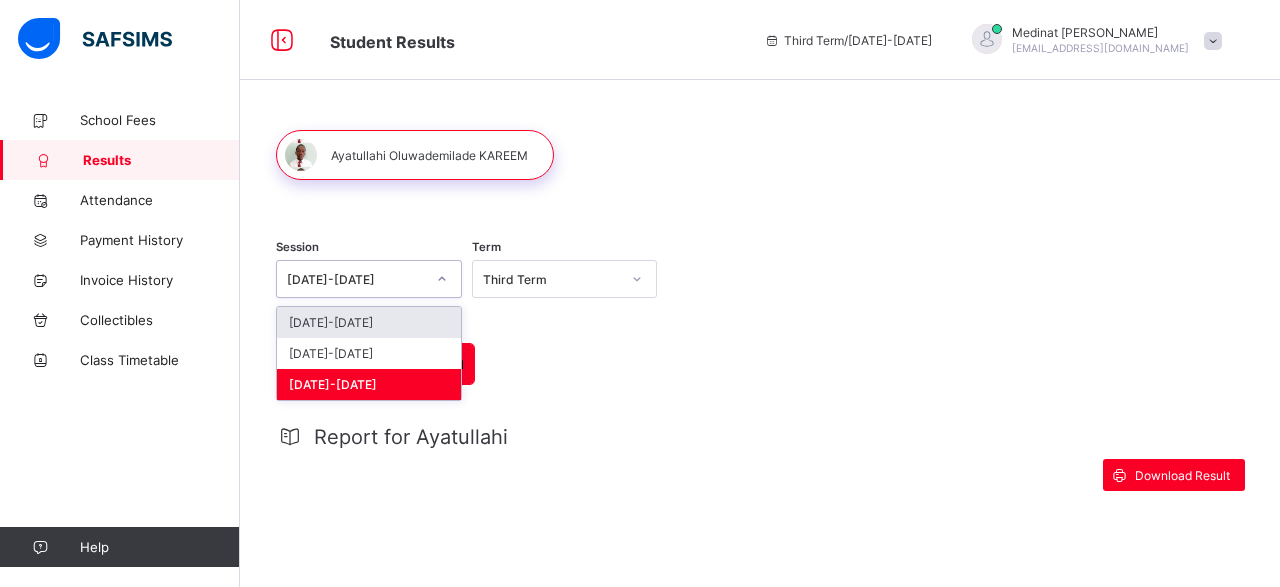 click on "[DATE]-[DATE]" at bounding box center (369, 322) 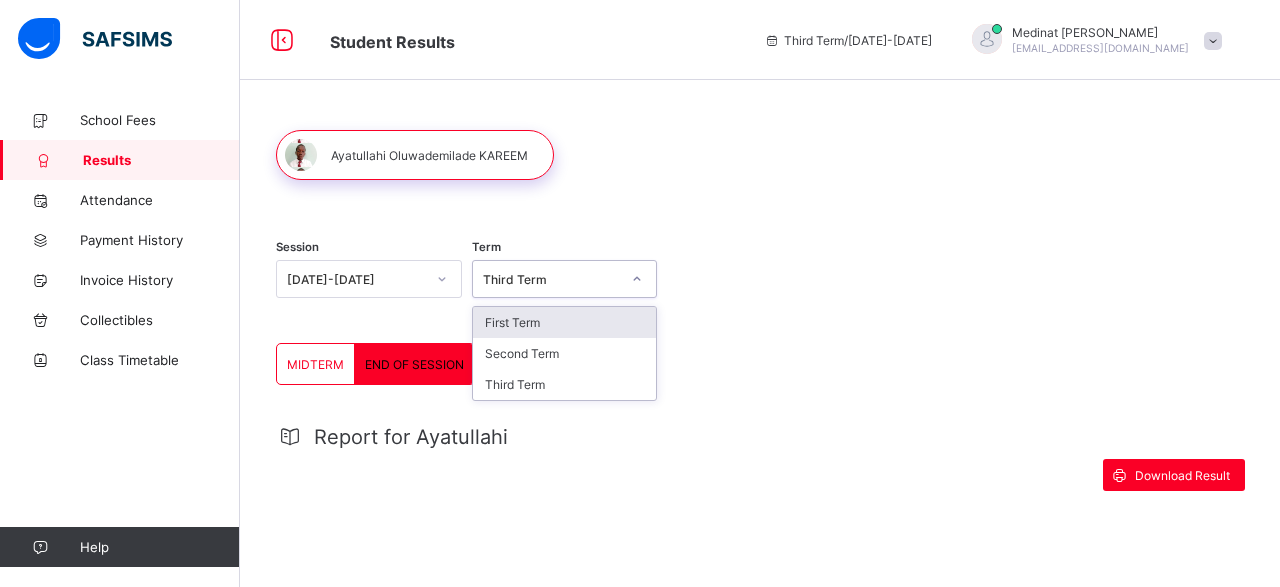 click on "Third Term" at bounding box center (552, 279) 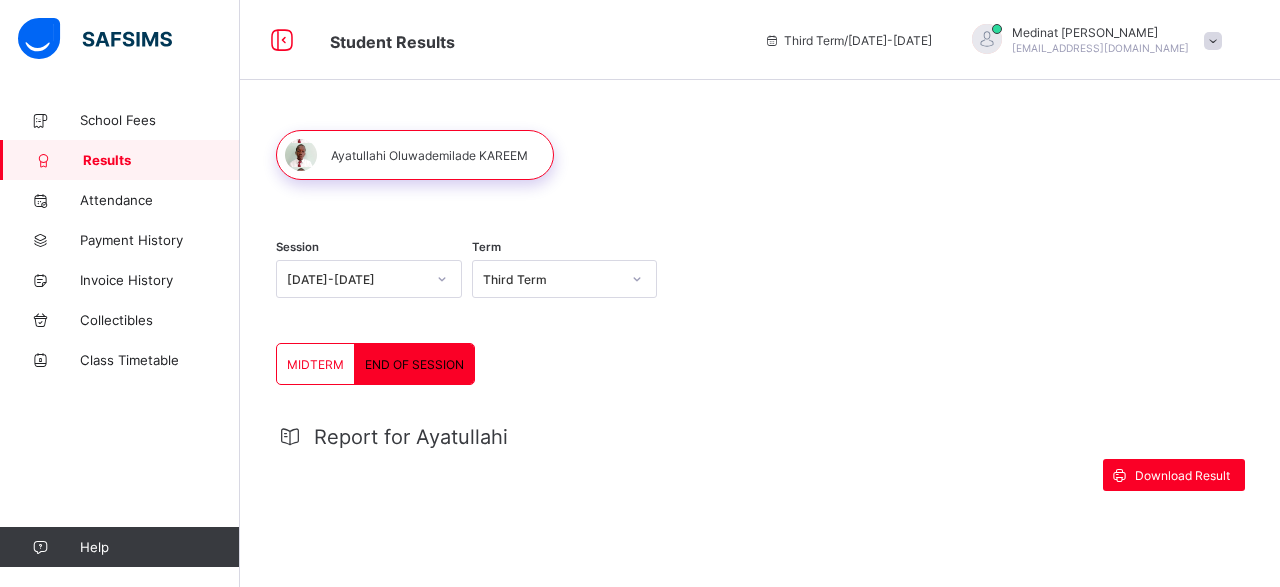 click on "Session [DATE]-[DATE] Term Third Term MIDTERM END OF SESSION MIDTERM END OF SESSION Report for Ayatullahi Download Result" at bounding box center [760, 365] 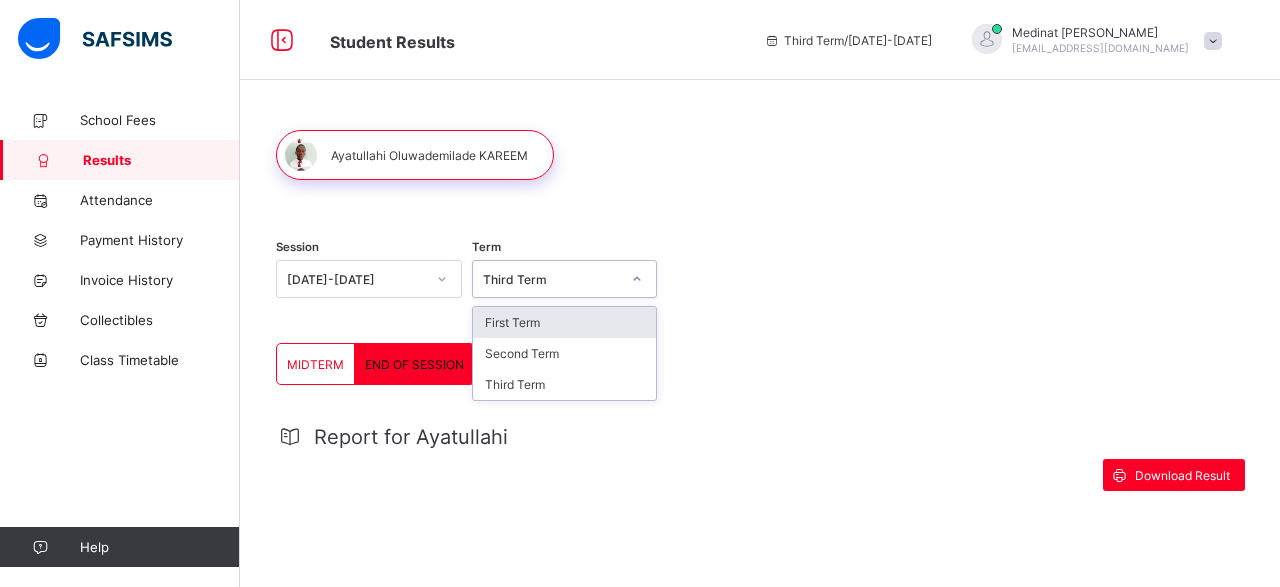 click on "Third Term" at bounding box center (552, 279) 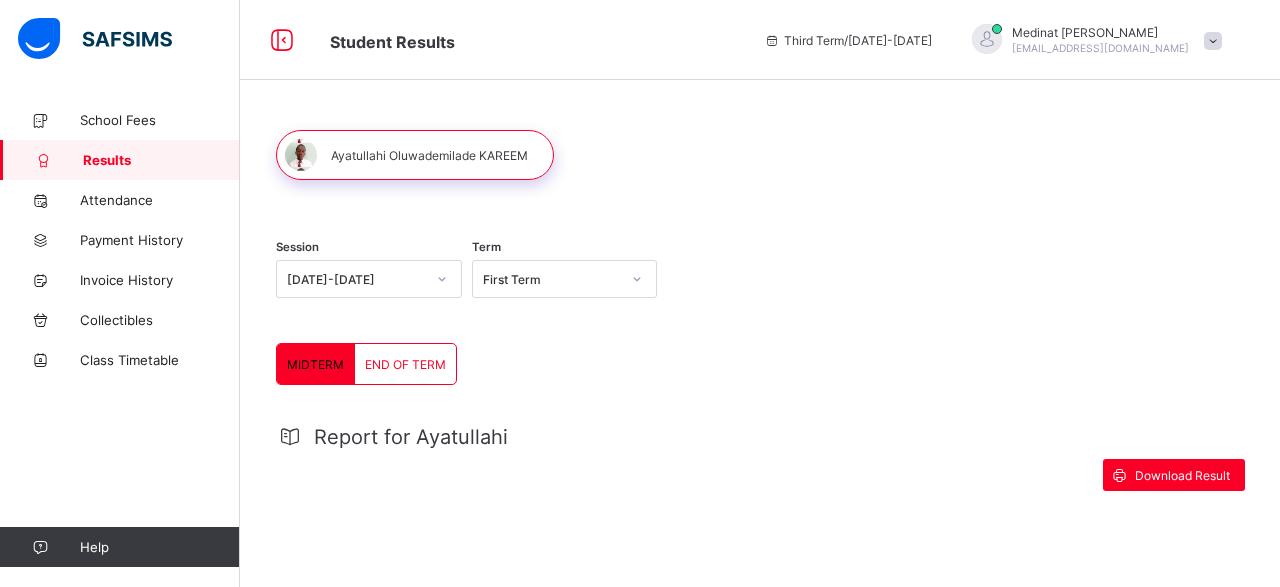 click on "MIDTERM" at bounding box center [315, 364] 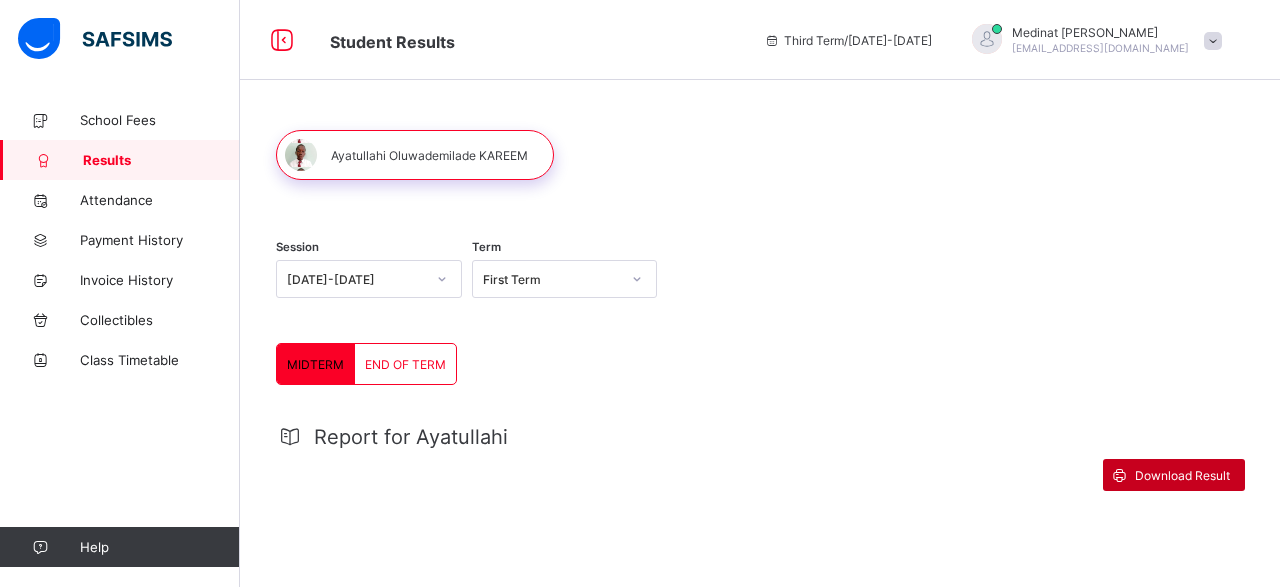 click on "Download Result" at bounding box center (1182, 475) 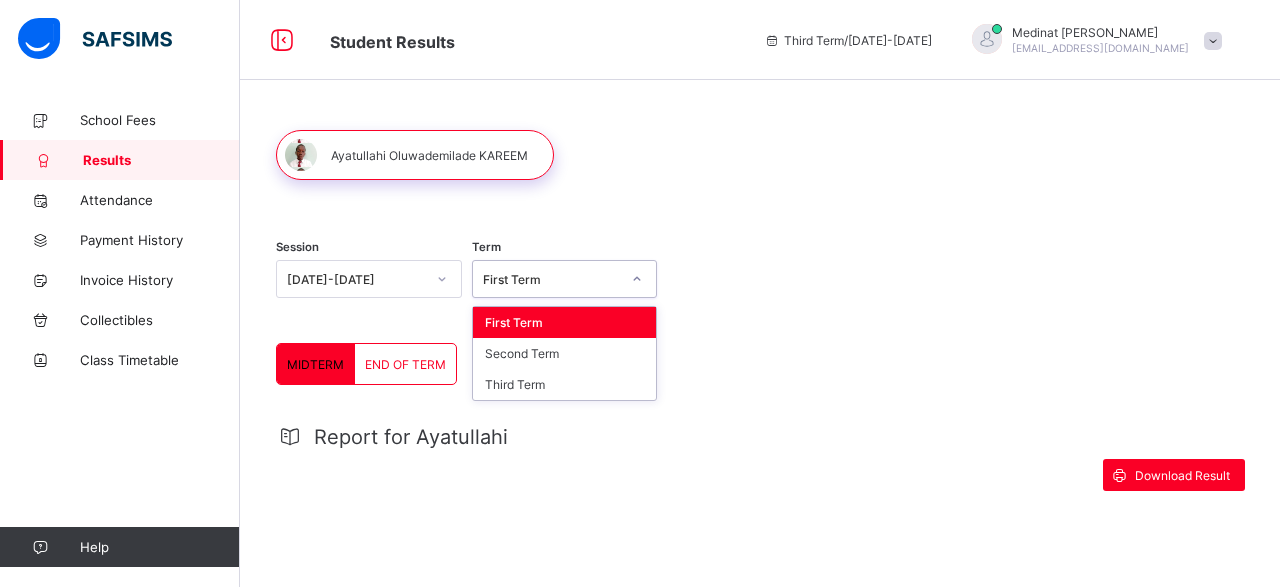 click on "First Term" at bounding box center [546, 279] 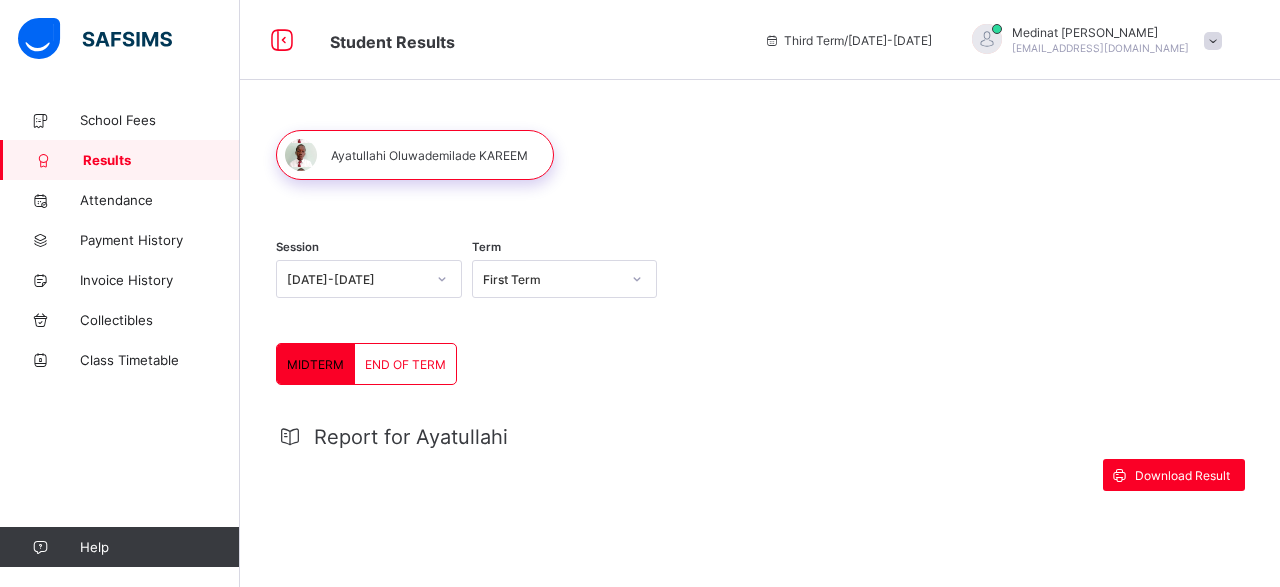 click on "END OF TERM" at bounding box center [405, 364] 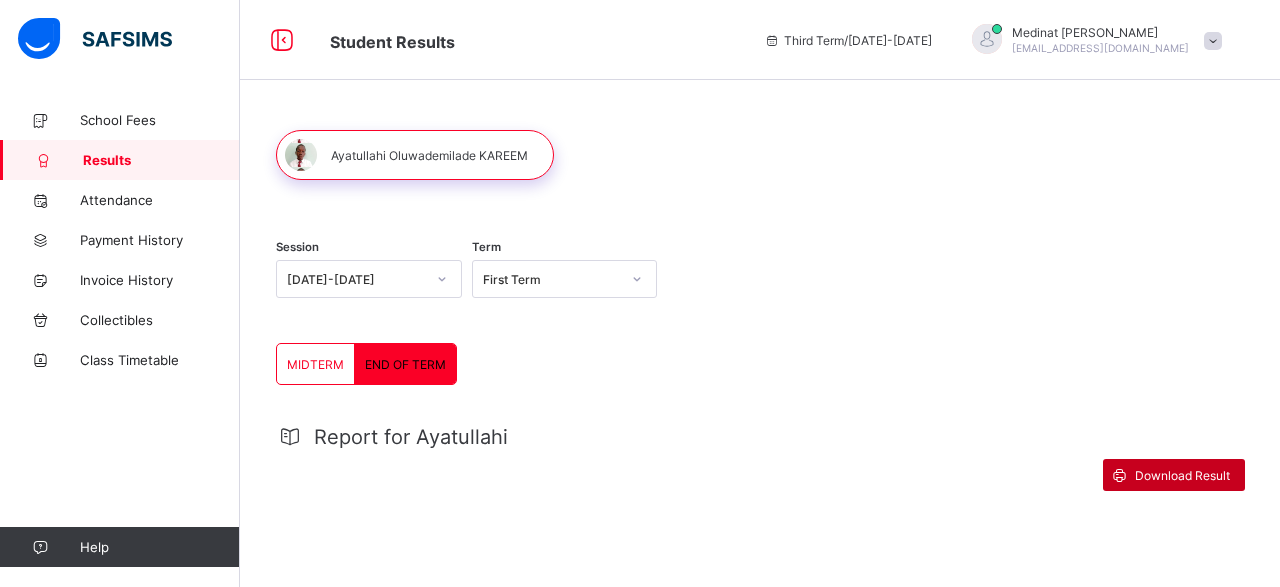 click on "Download Result" at bounding box center (1182, 475) 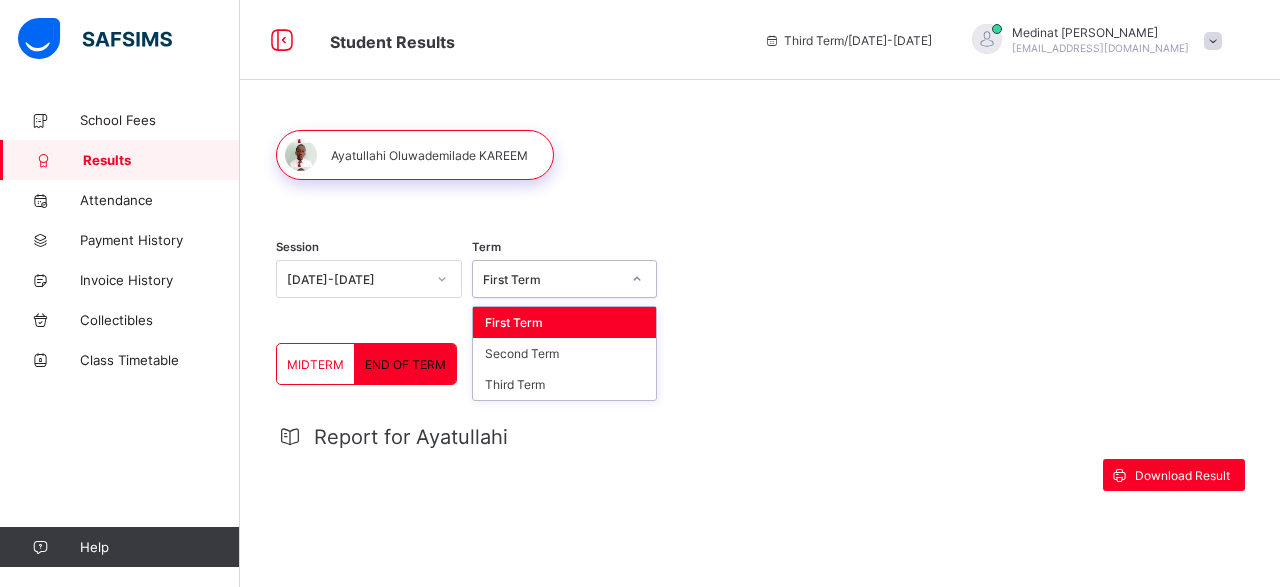 click on "First Term" at bounding box center (552, 279) 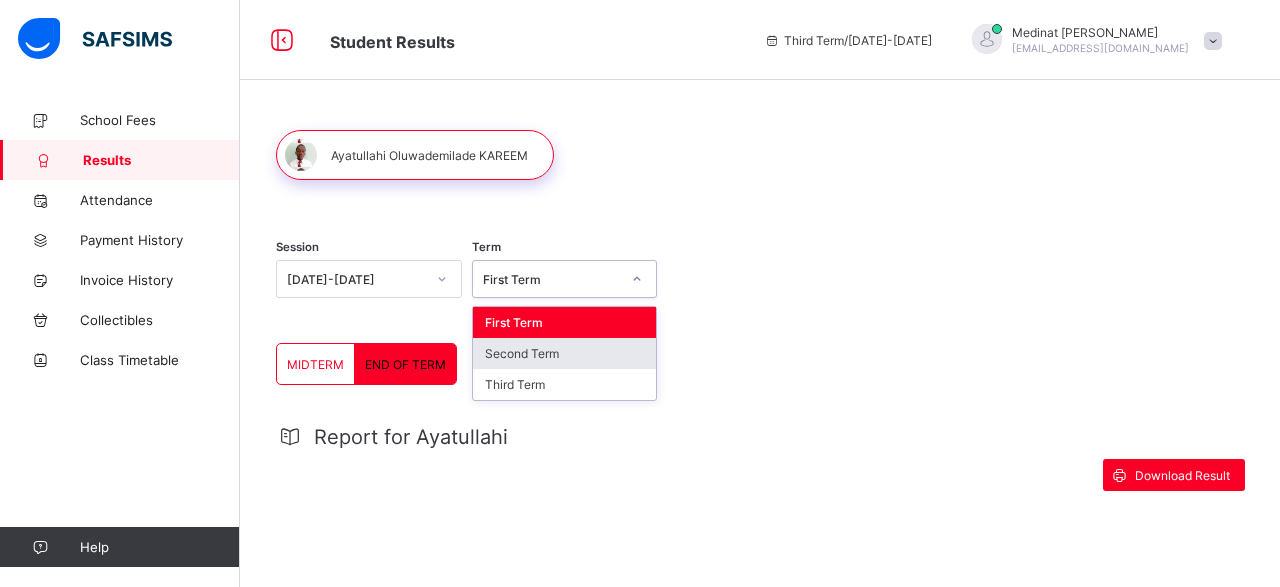click on "Second Term" at bounding box center [565, 353] 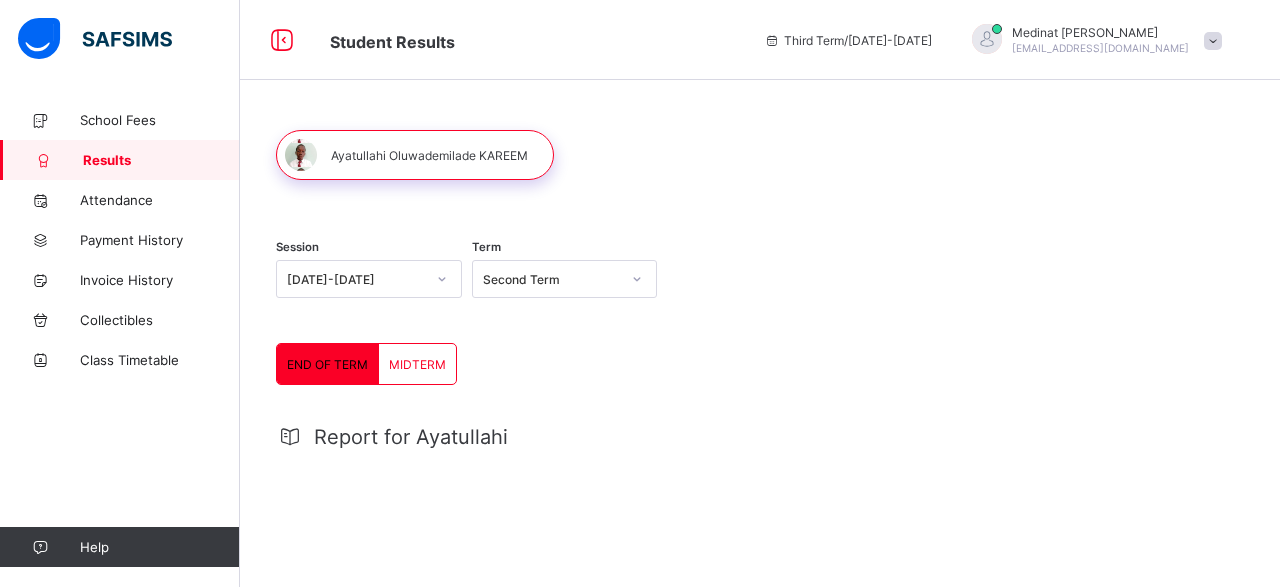 click on "MIDTERM" at bounding box center [417, 364] 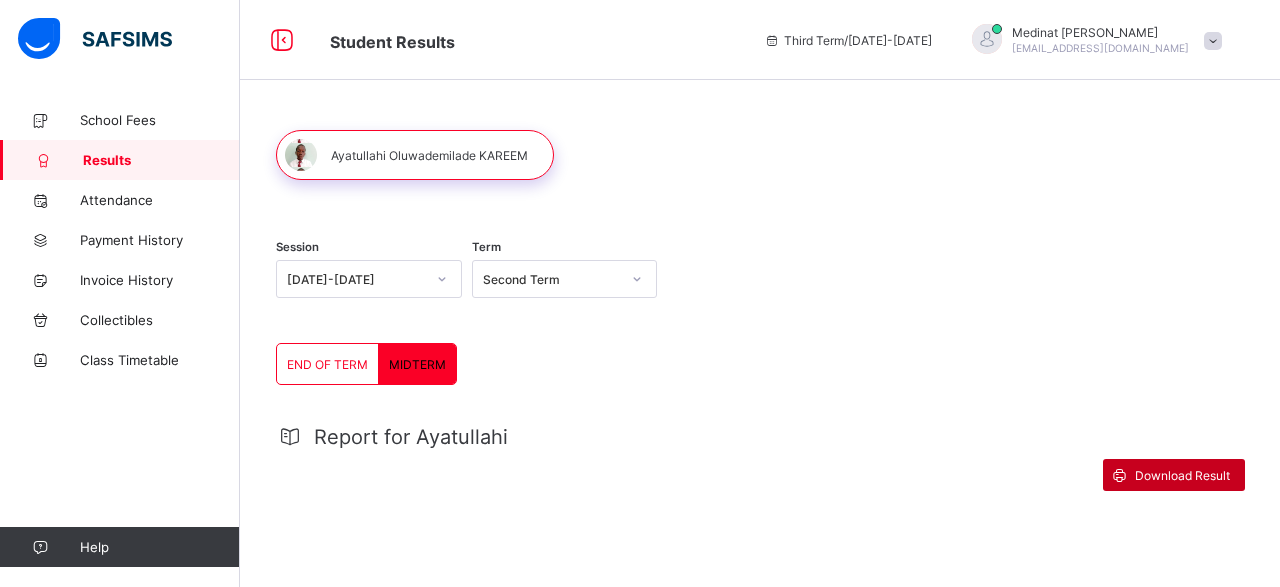 click on "Download Result" at bounding box center [1182, 475] 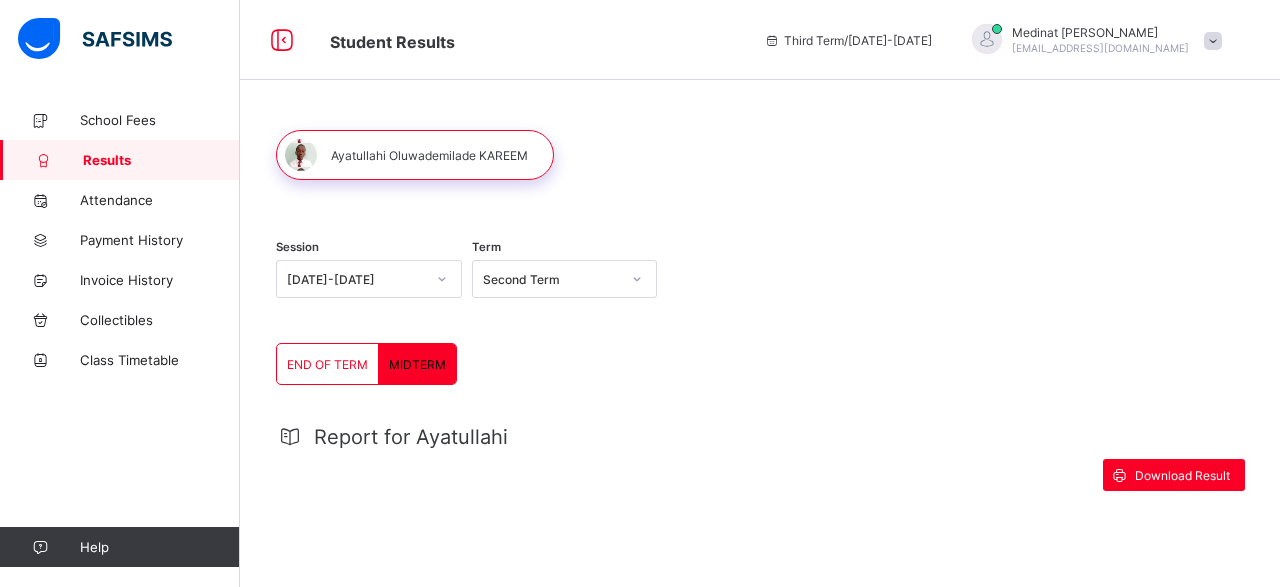 click on "END OF TERM" at bounding box center [327, 364] 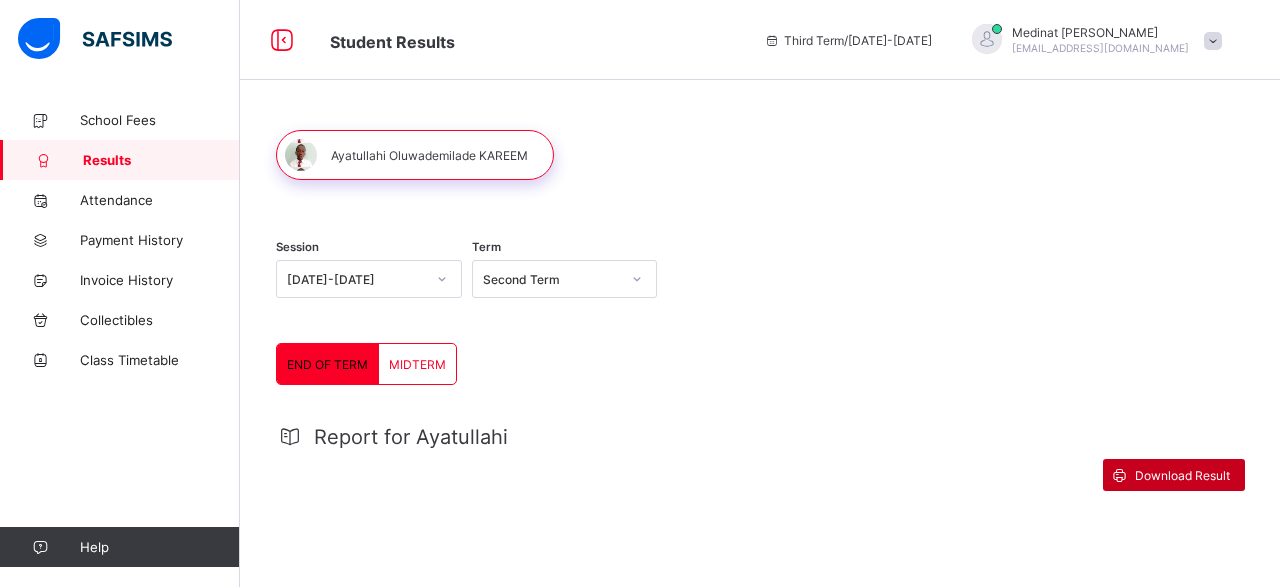 click on "Download Result" at bounding box center (1182, 475) 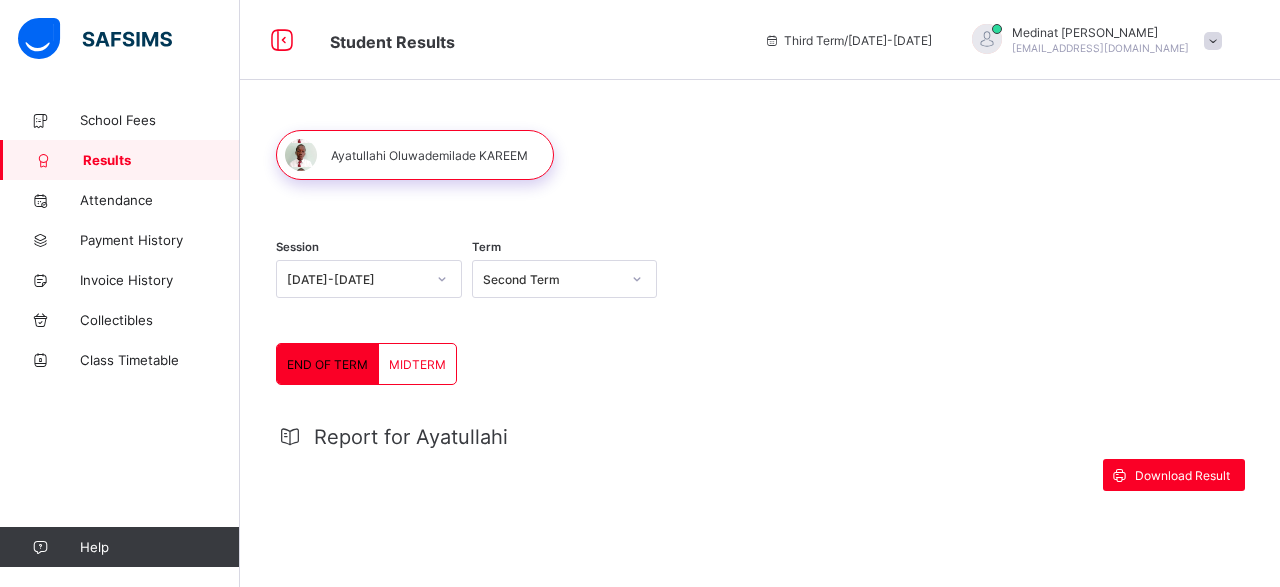 click on "MIDTERM" at bounding box center (417, 364) 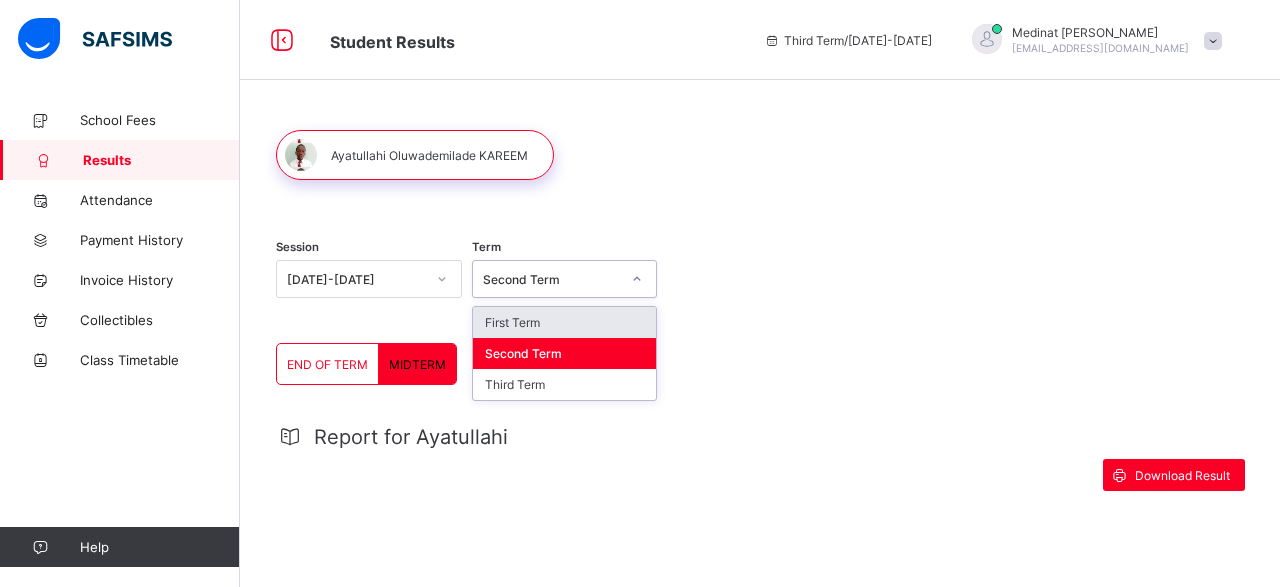 click on "Second Term" at bounding box center [552, 279] 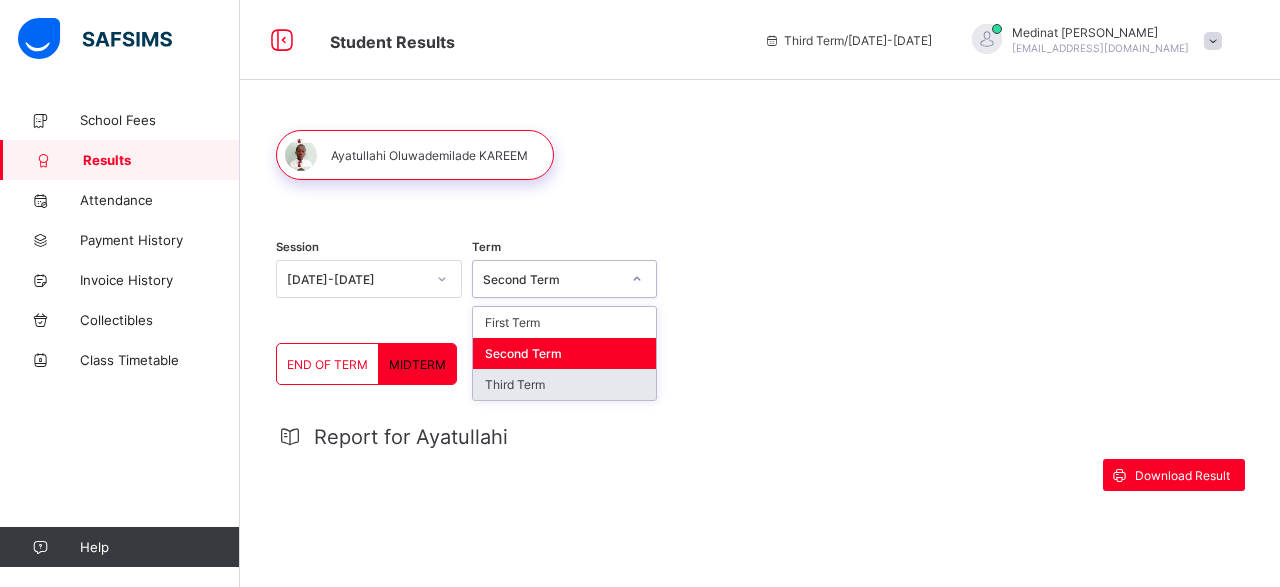 click on "Third Term" at bounding box center (565, 384) 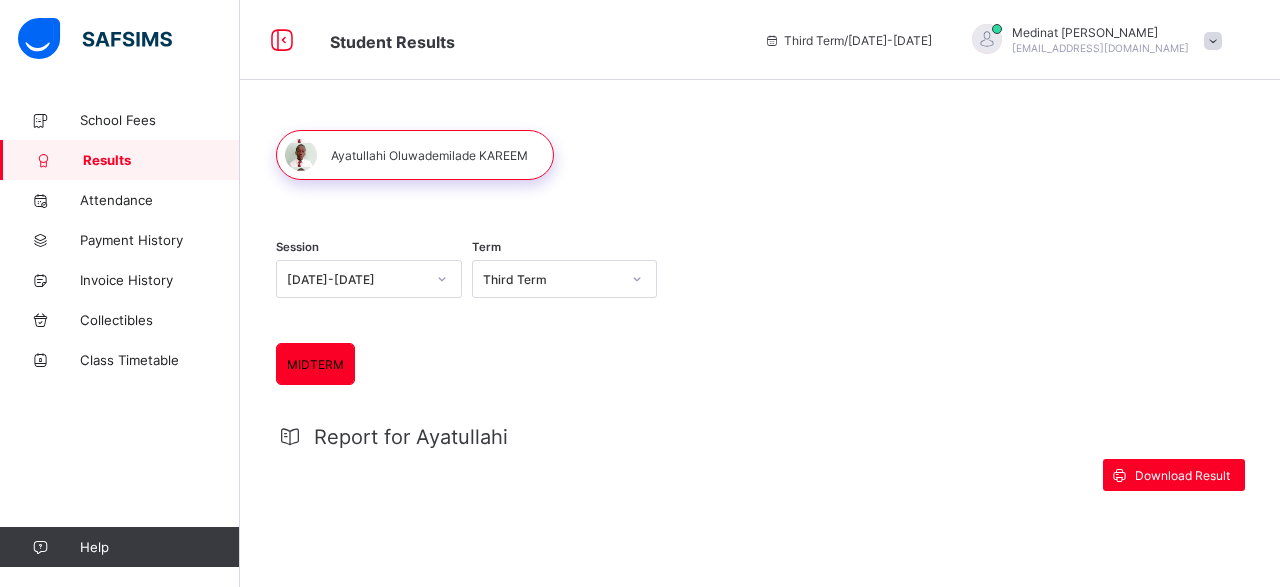 click on "MIDTERM" at bounding box center [315, 364] 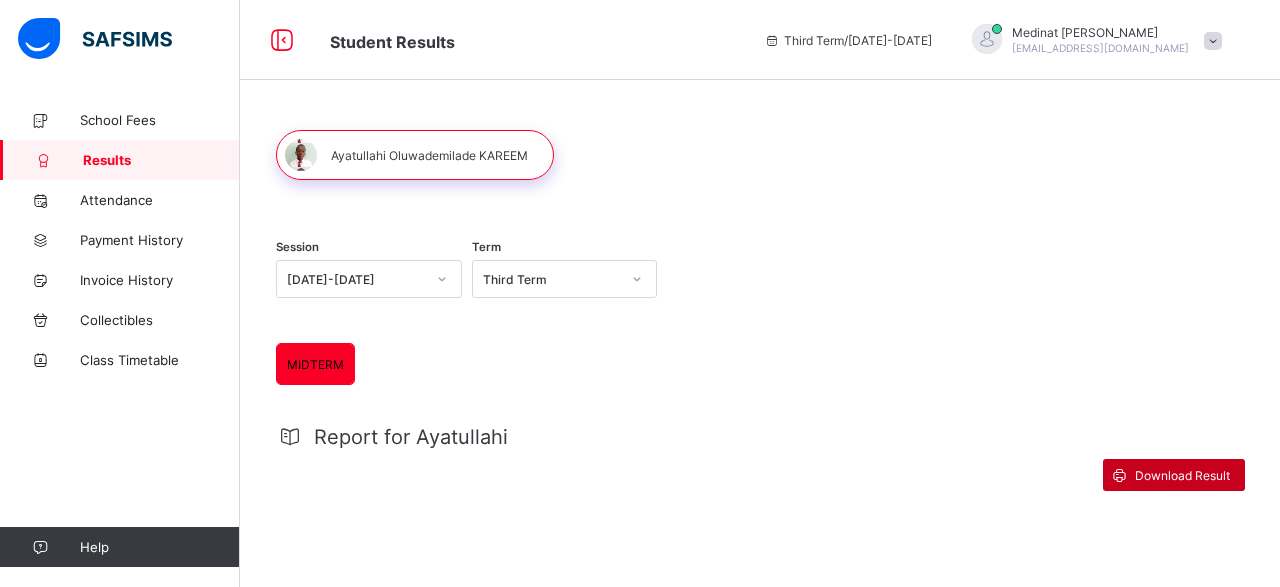 click on "Download Result" at bounding box center (1182, 475) 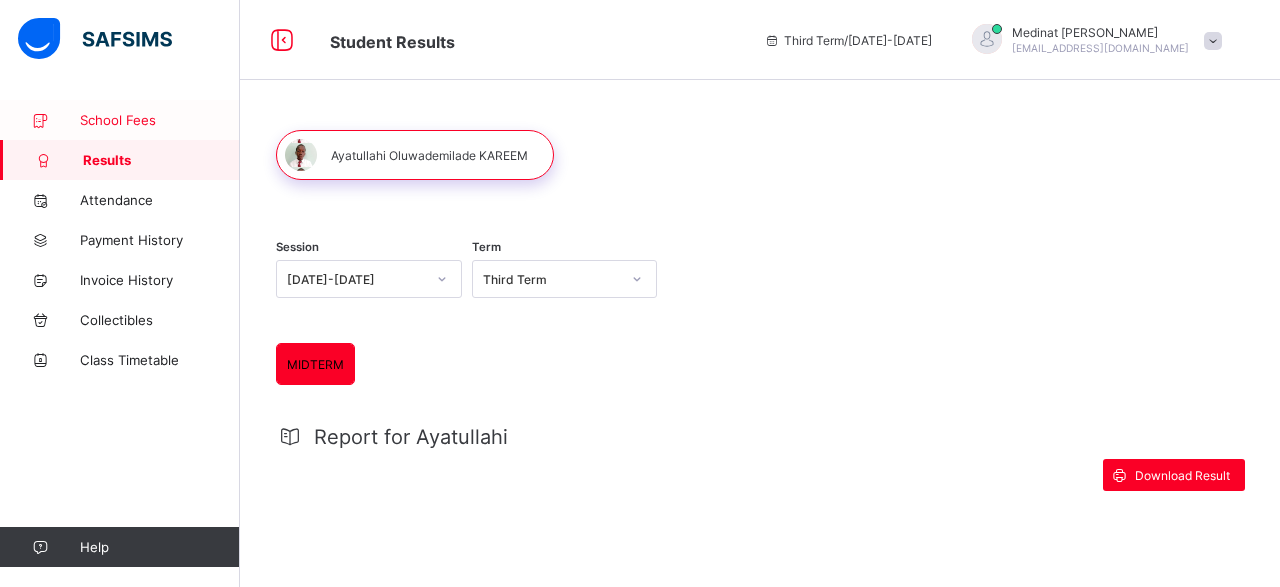 click on "School Fees" at bounding box center [160, 120] 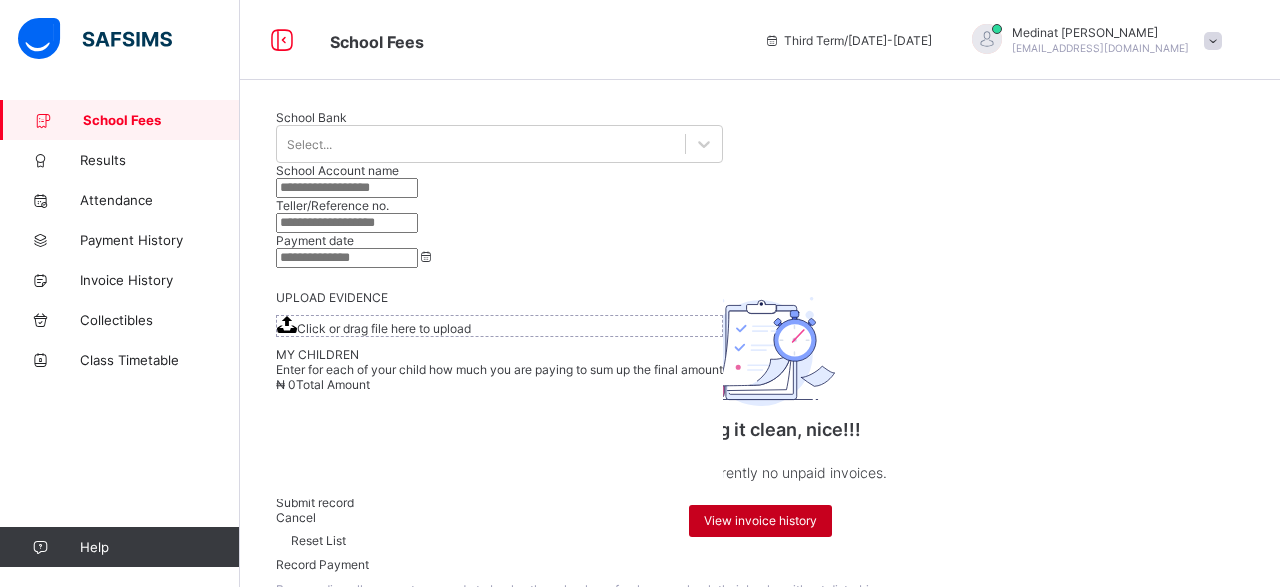 click on "View invoice history" at bounding box center [760, 521] 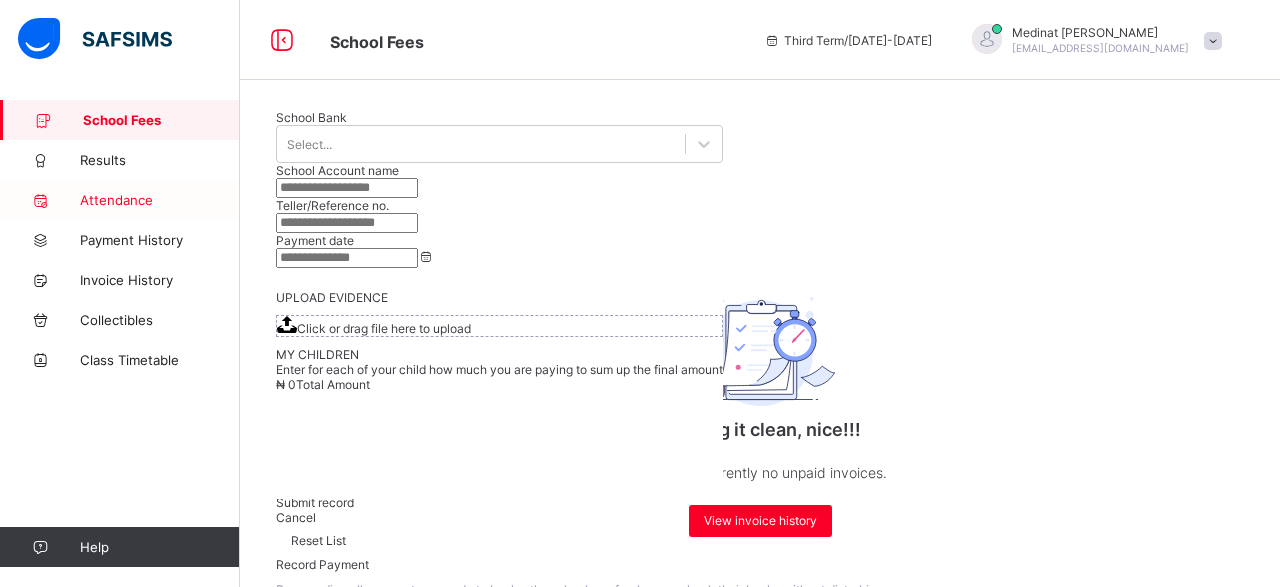 click on "Attendance" at bounding box center [160, 200] 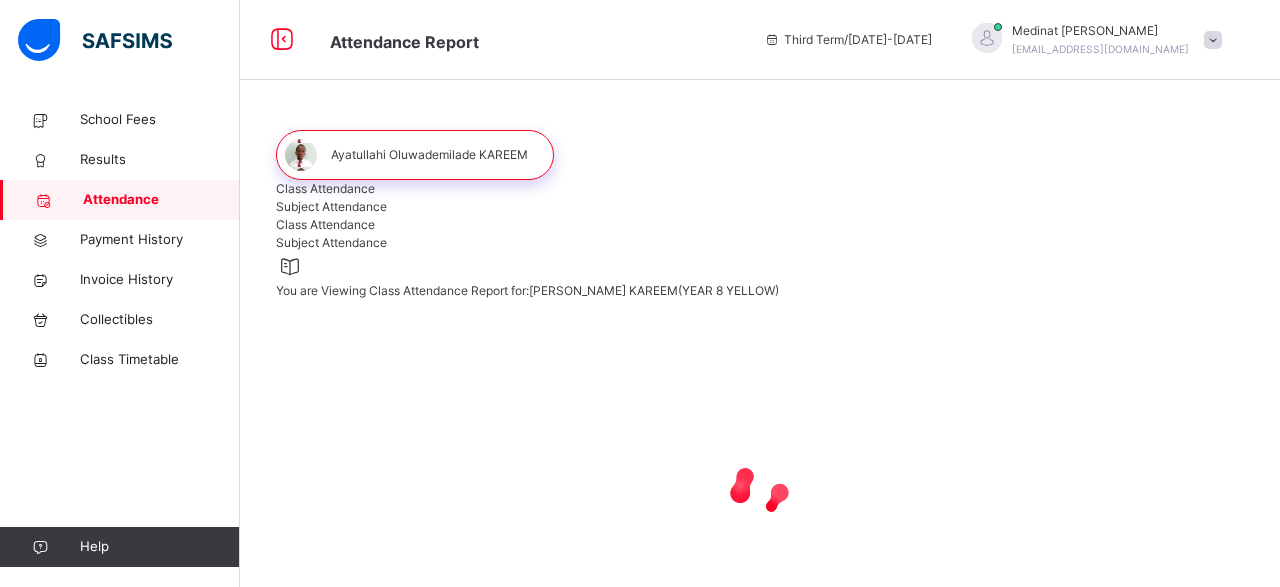 select on "****" 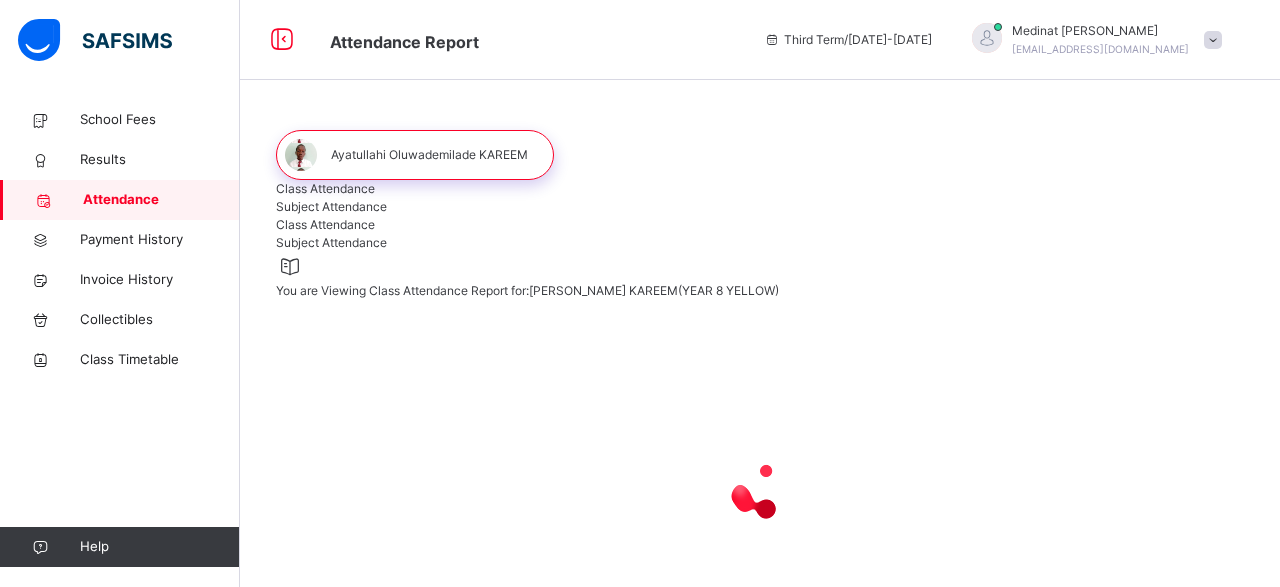 select on "*" 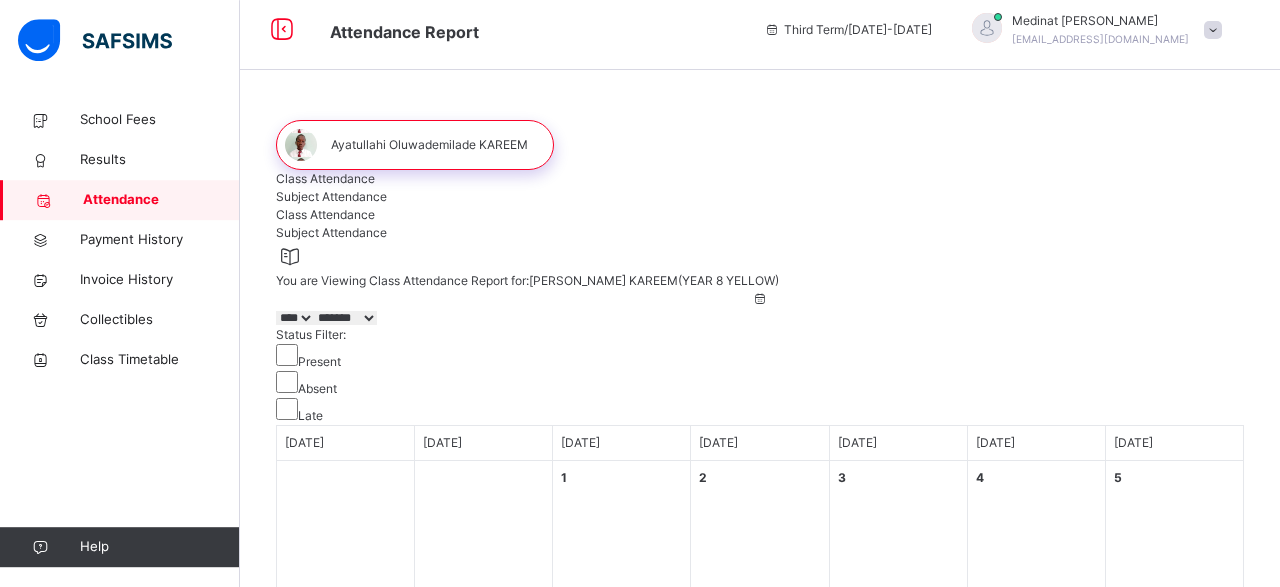 scroll, scrollTop: 0, scrollLeft: 0, axis: both 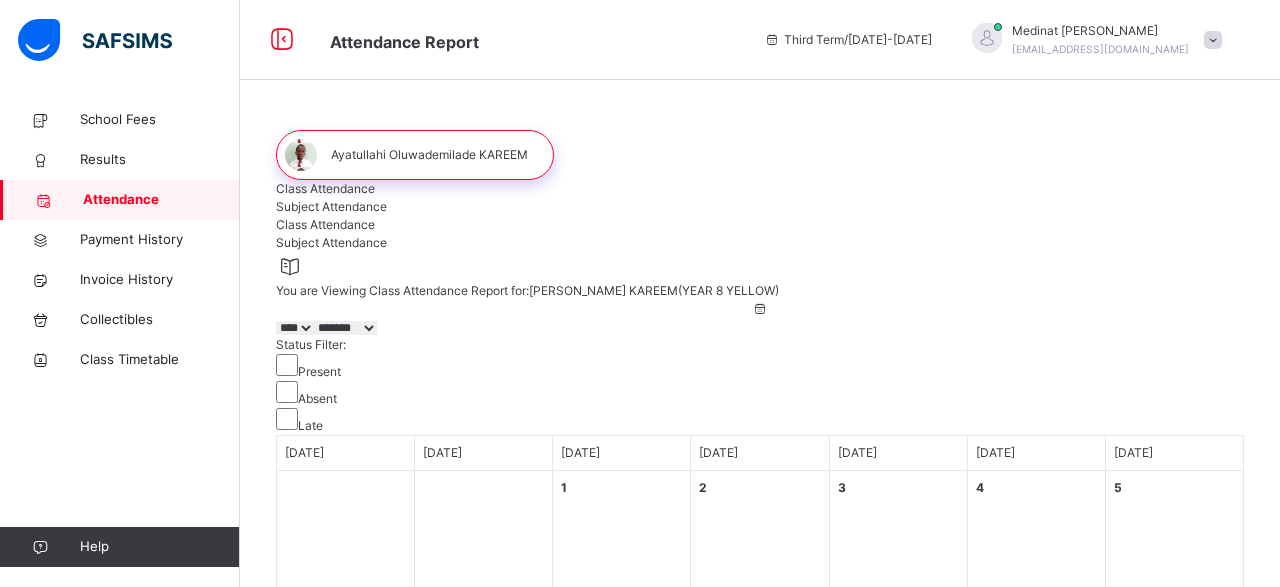 click on "Subject Attendance" at bounding box center (760, 207) 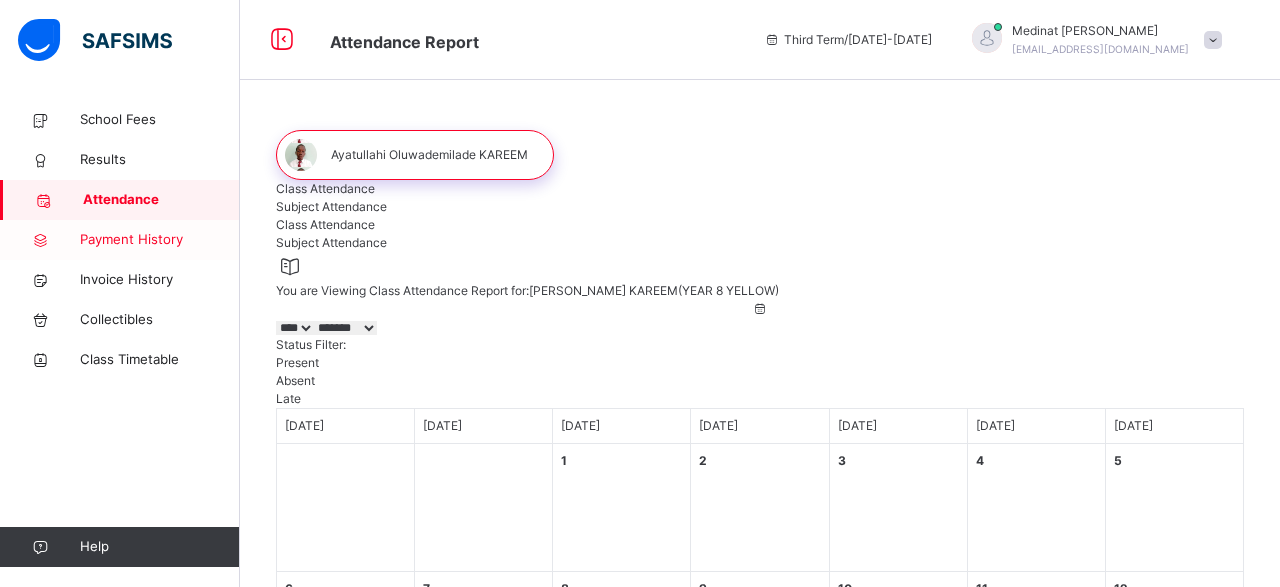 click on "Payment History" at bounding box center [160, 240] 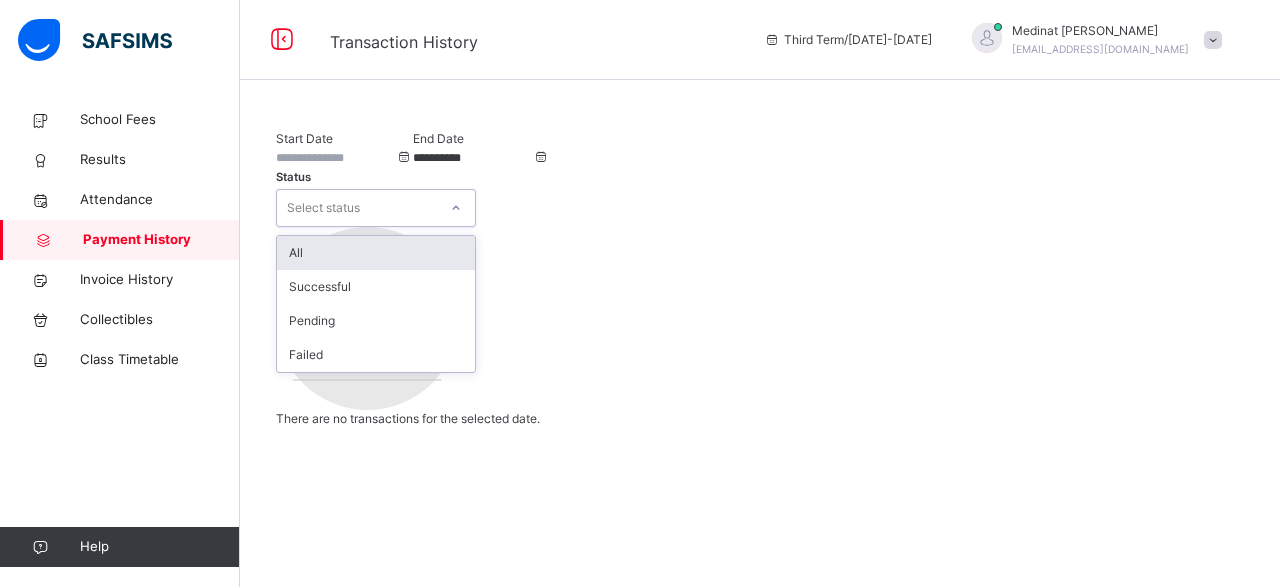 click on "Select status" at bounding box center [323, 208] 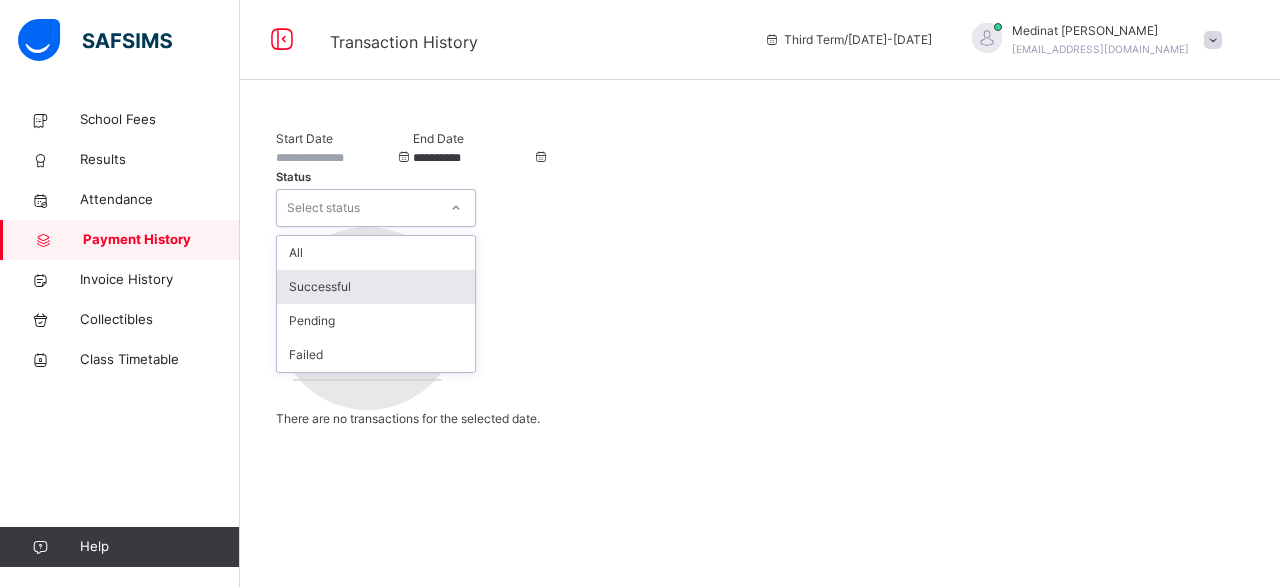 click on "Successful" at bounding box center [376, 287] 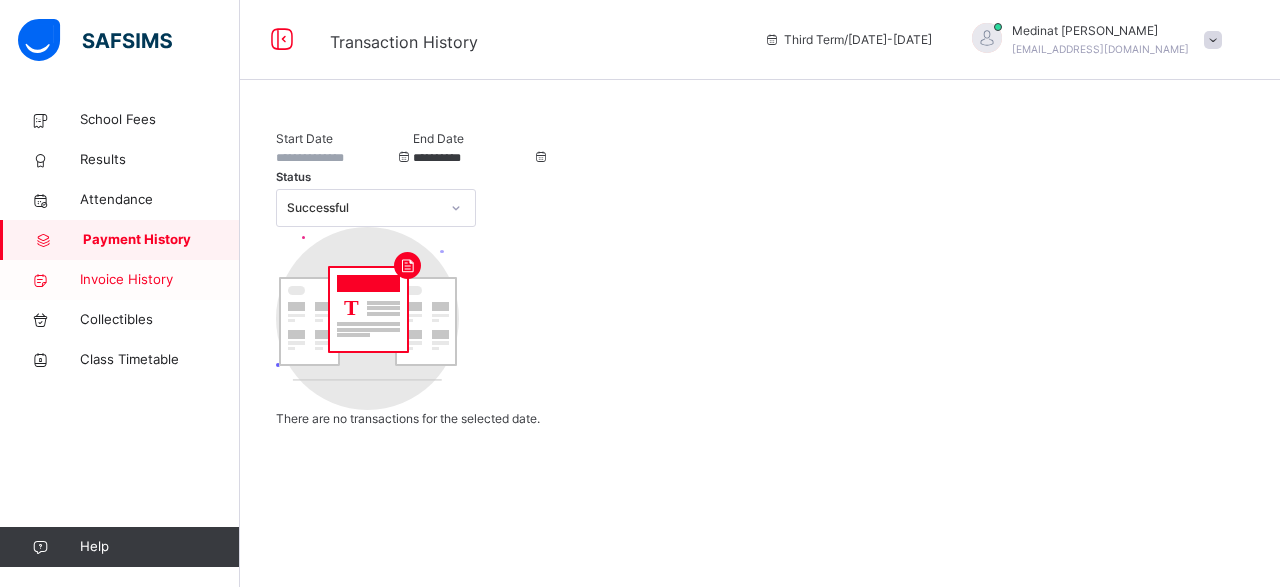 click on "Invoice History" at bounding box center (160, 280) 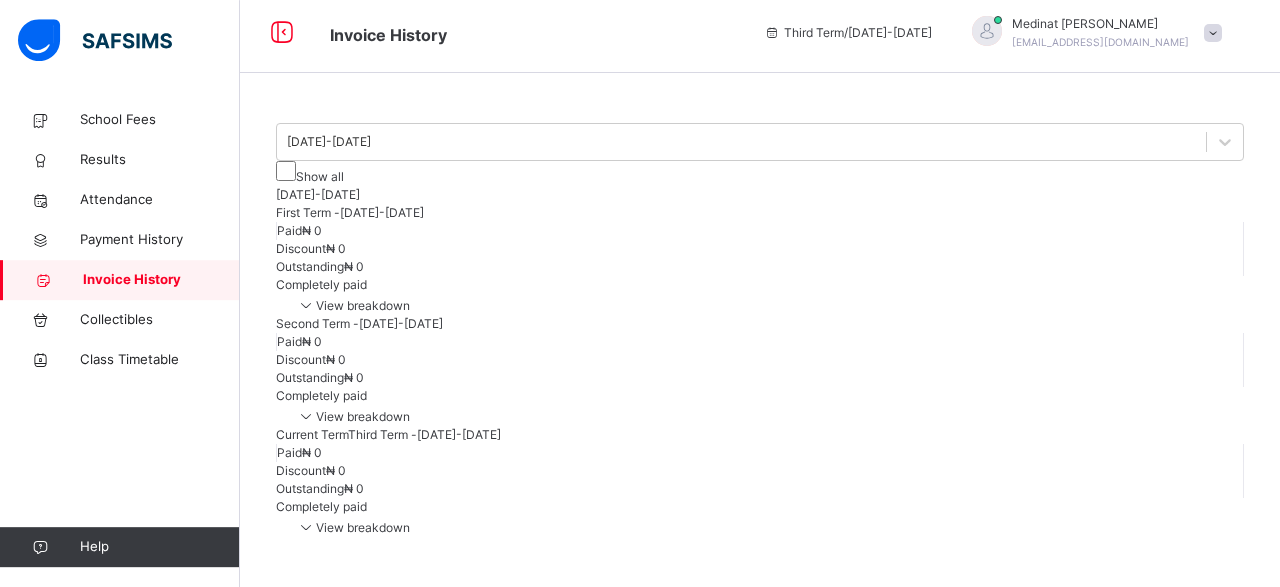 scroll, scrollTop: 78, scrollLeft: 0, axis: vertical 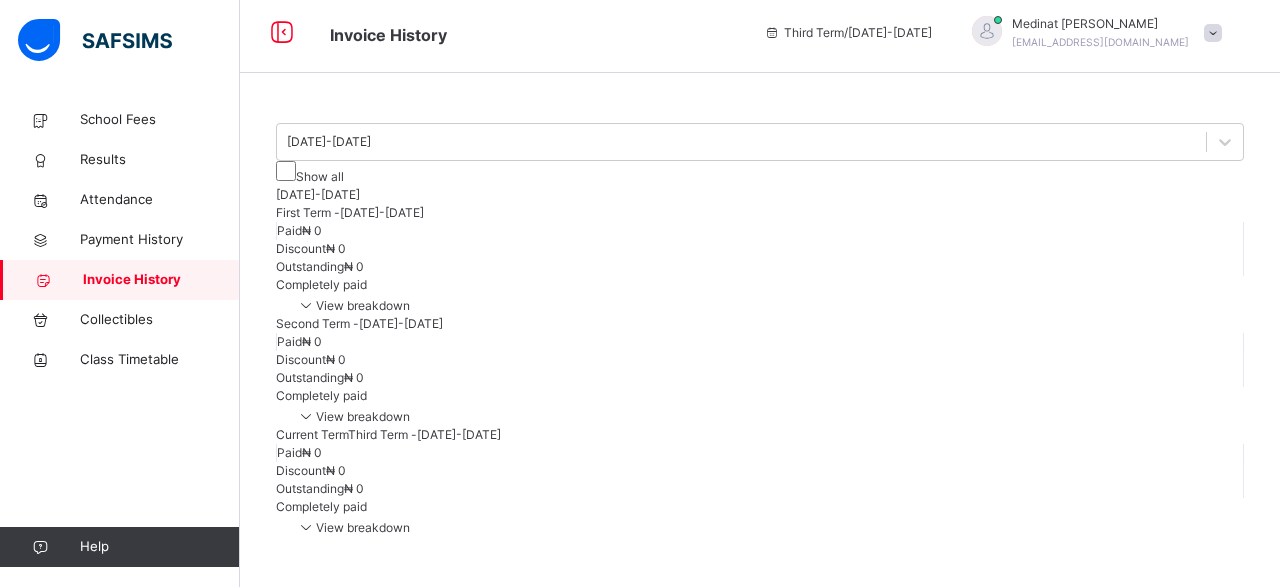 click at bounding box center [306, 304] 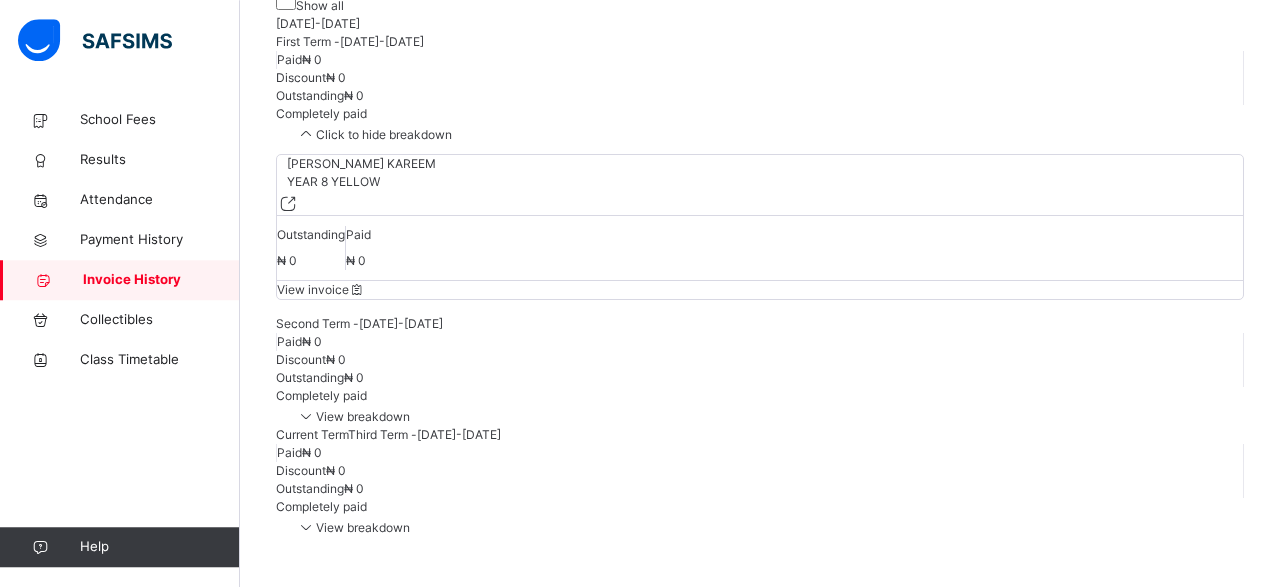 scroll, scrollTop: 367, scrollLeft: 0, axis: vertical 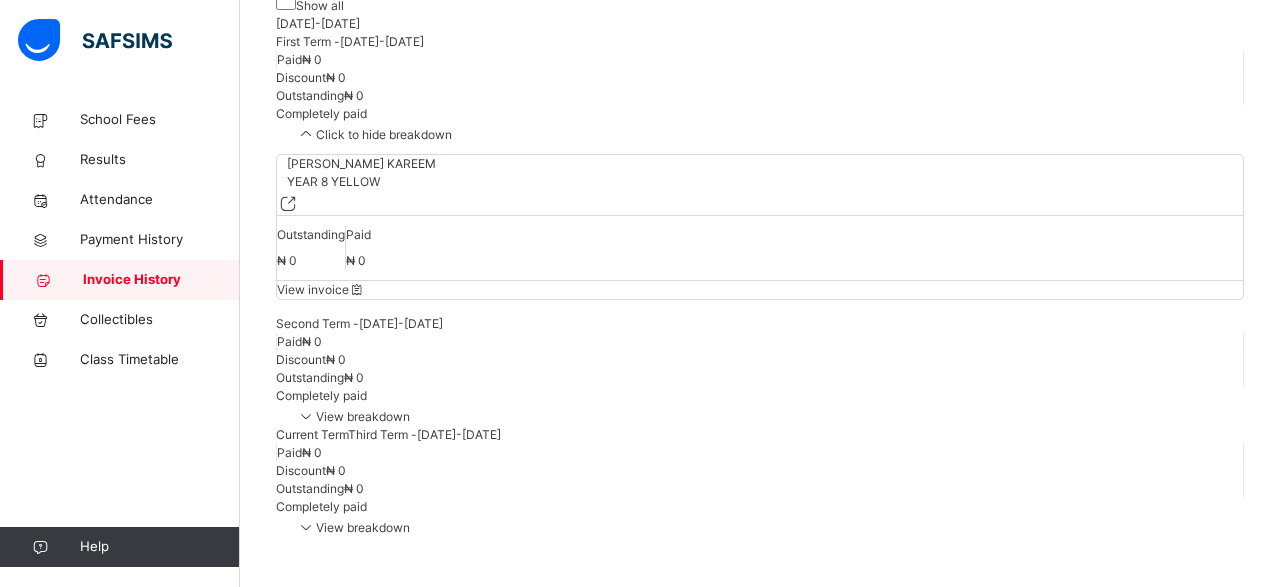 click on "View invoice" at bounding box center [321, 289] 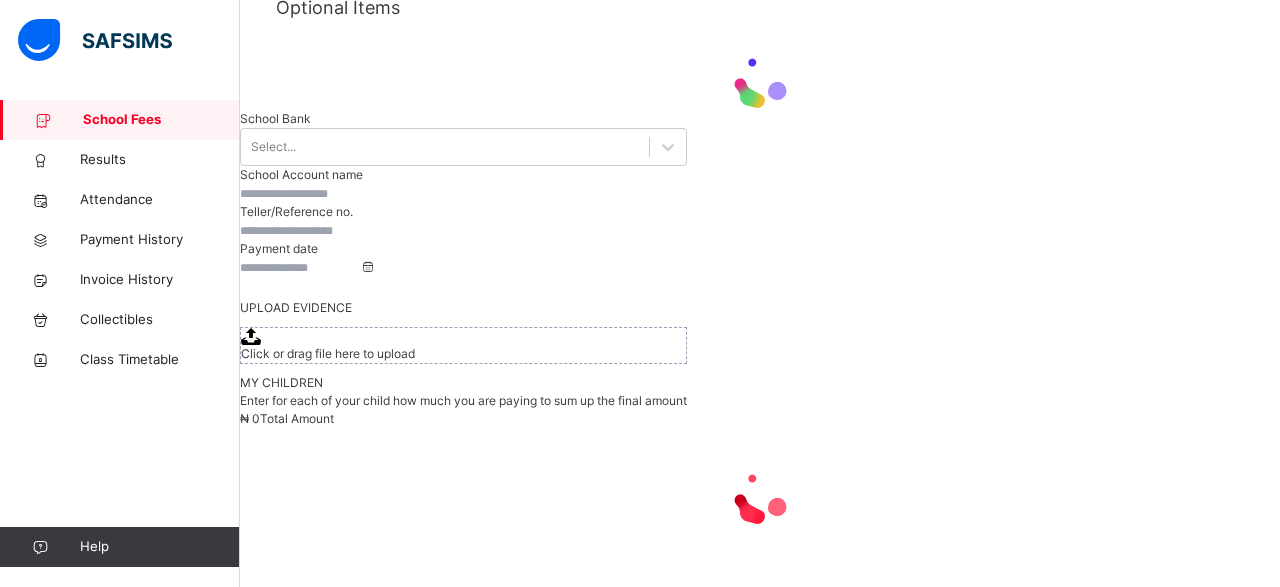 scroll, scrollTop: 224, scrollLeft: 0, axis: vertical 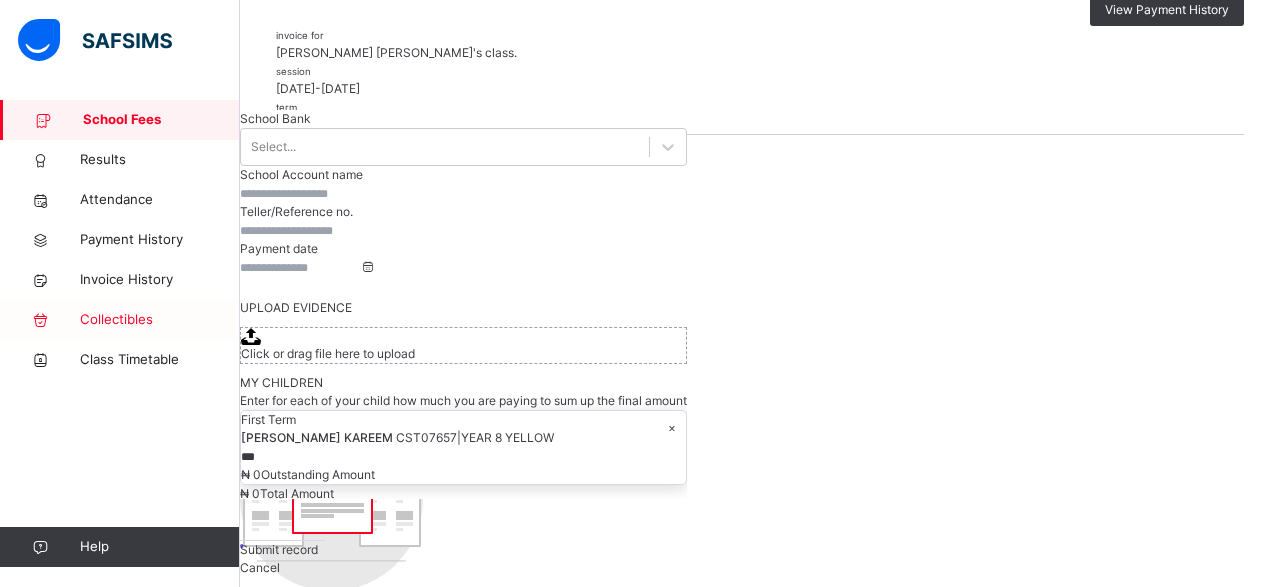 click on "Collectibles" at bounding box center (160, 320) 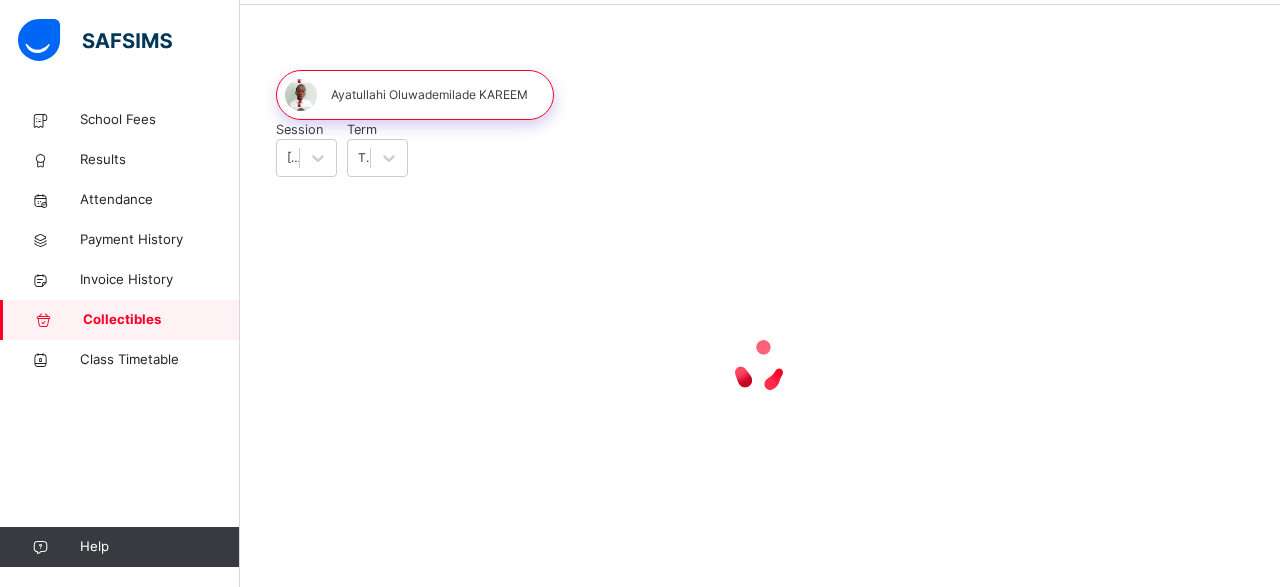 scroll, scrollTop: 34, scrollLeft: 0, axis: vertical 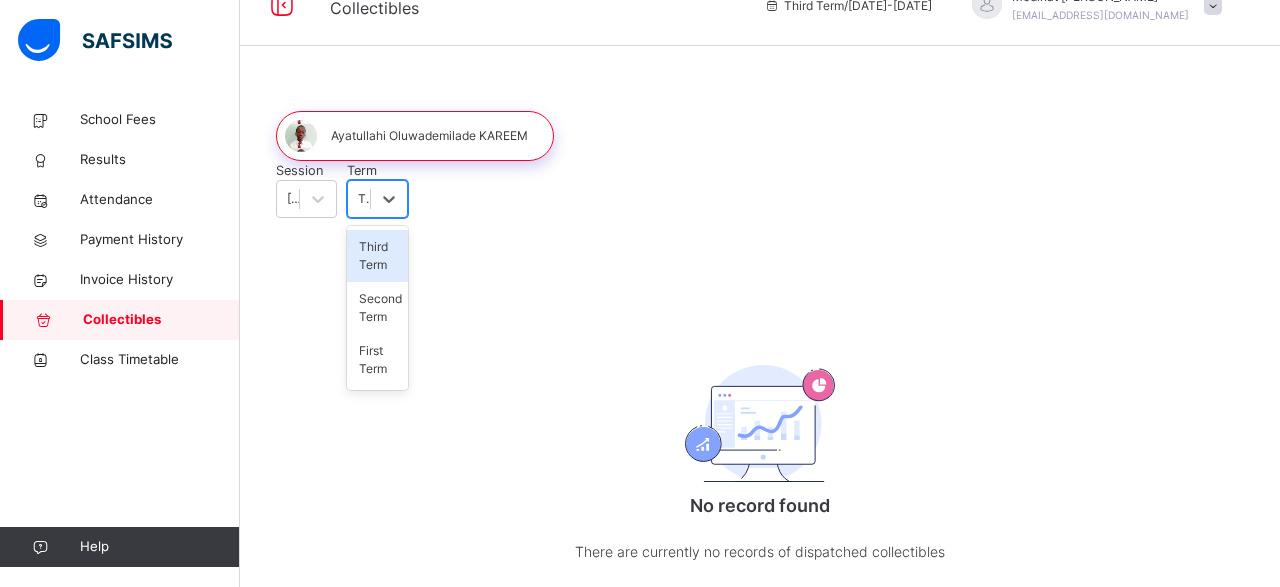 click on "Third Term" at bounding box center (365, 199) 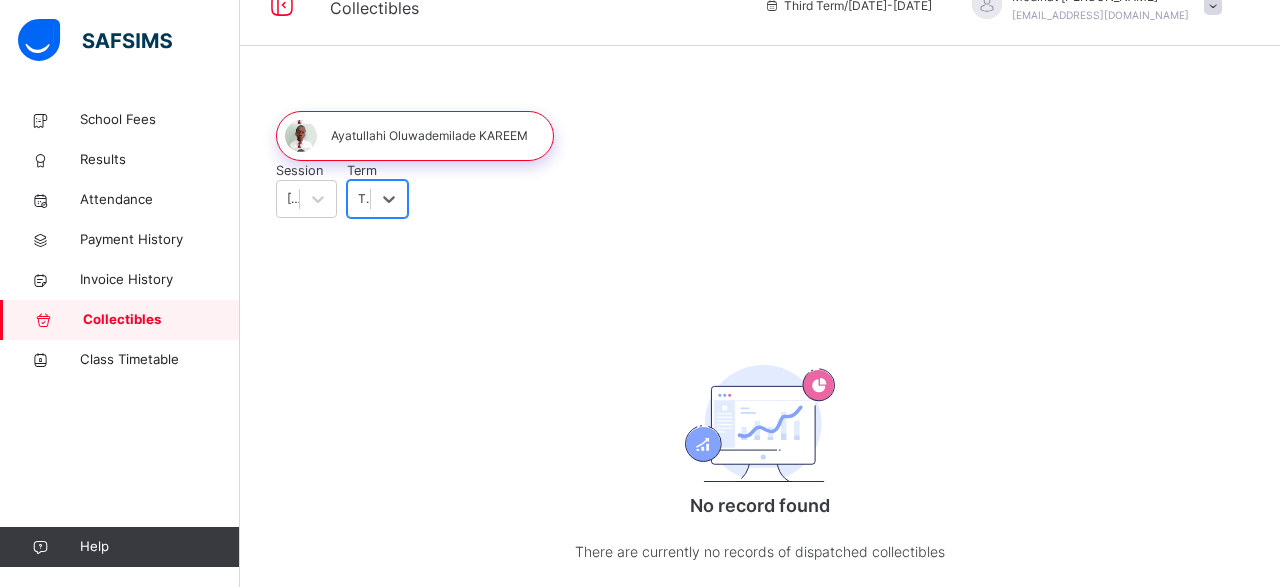 click on "Third Term" at bounding box center (365, 199) 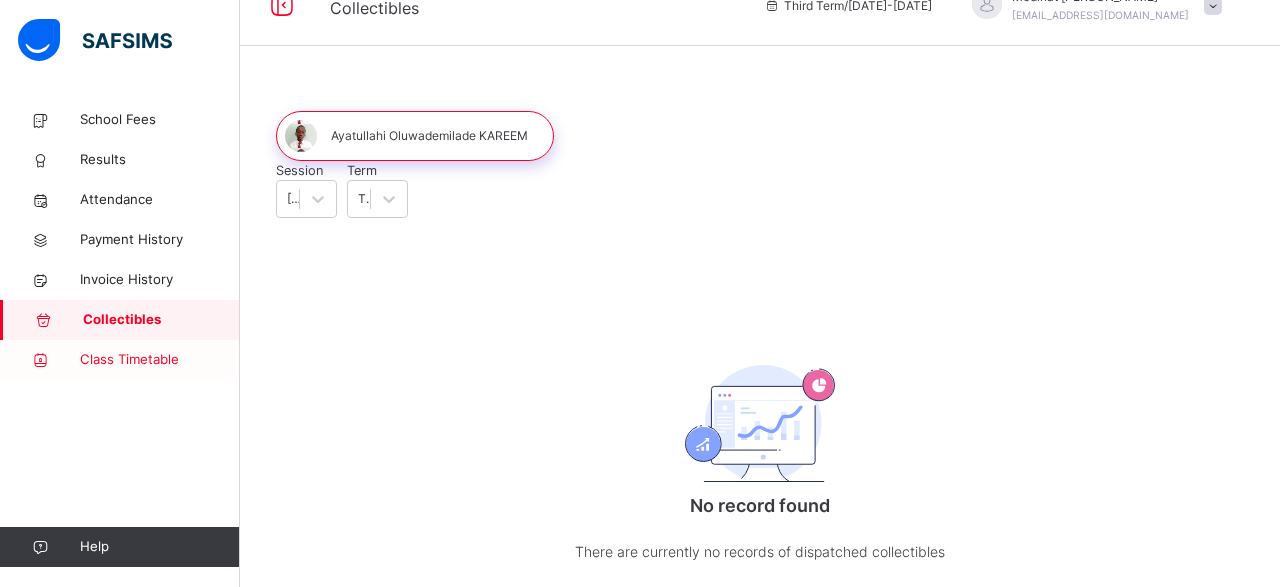 click on "Class Timetable" at bounding box center (160, 360) 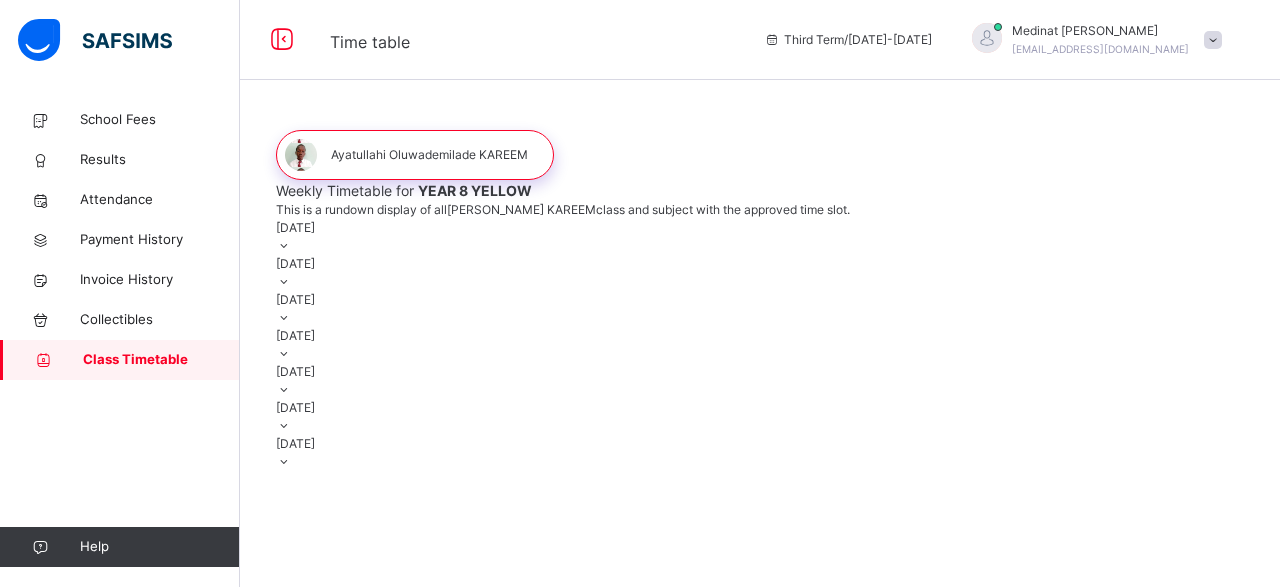 scroll, scrollTop: 0, scrollLeft: 0, axis: both 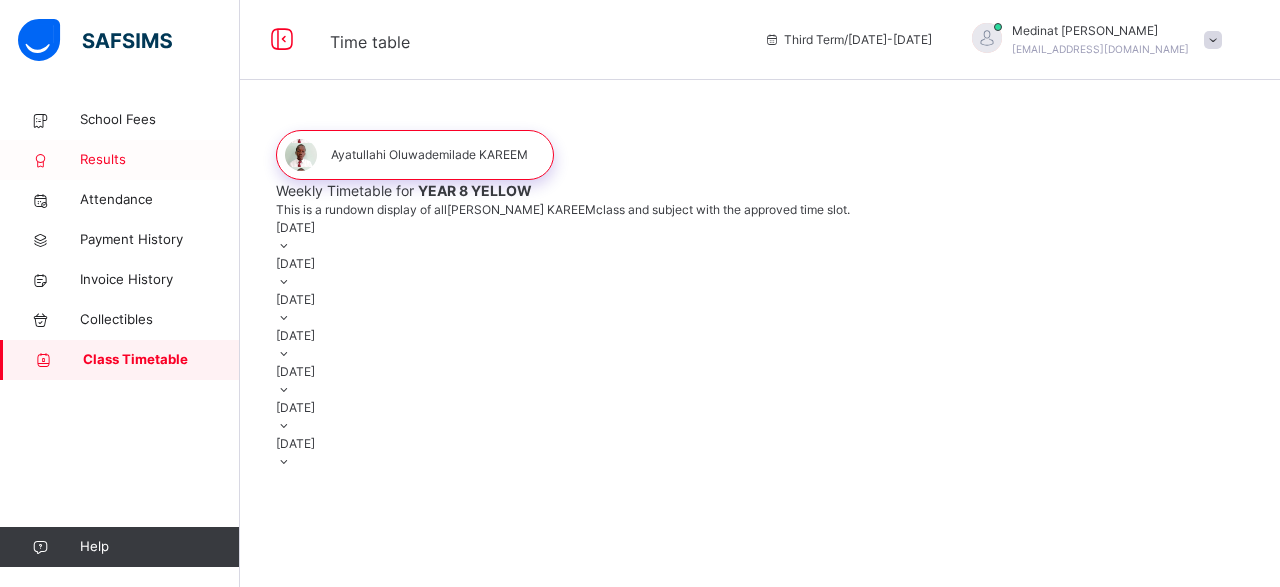 click on "Results" at bounding box center (160, 160) 